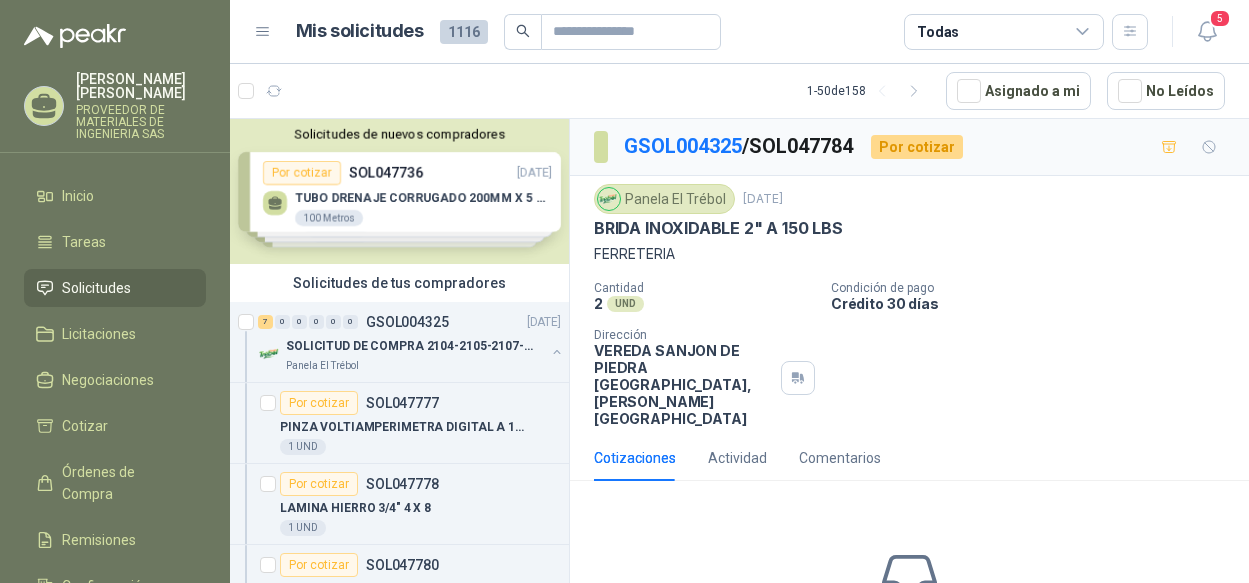 scroll, scrollTop: 0, scrollLeft: 0, axis: both 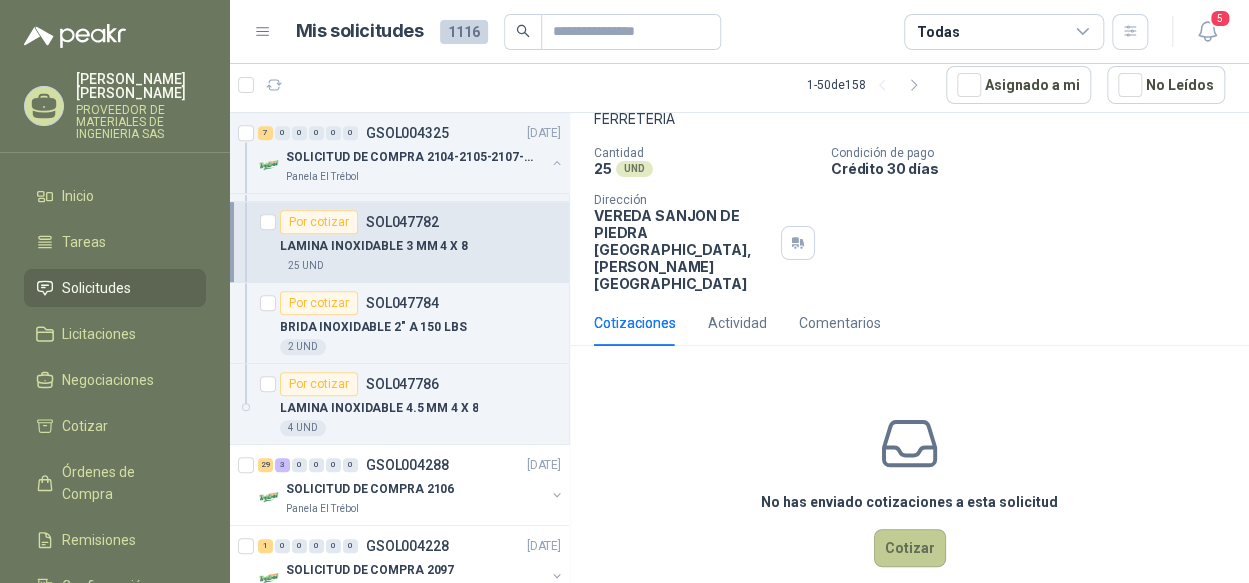 click on "Cotizar" at bounding box center [910, 548] 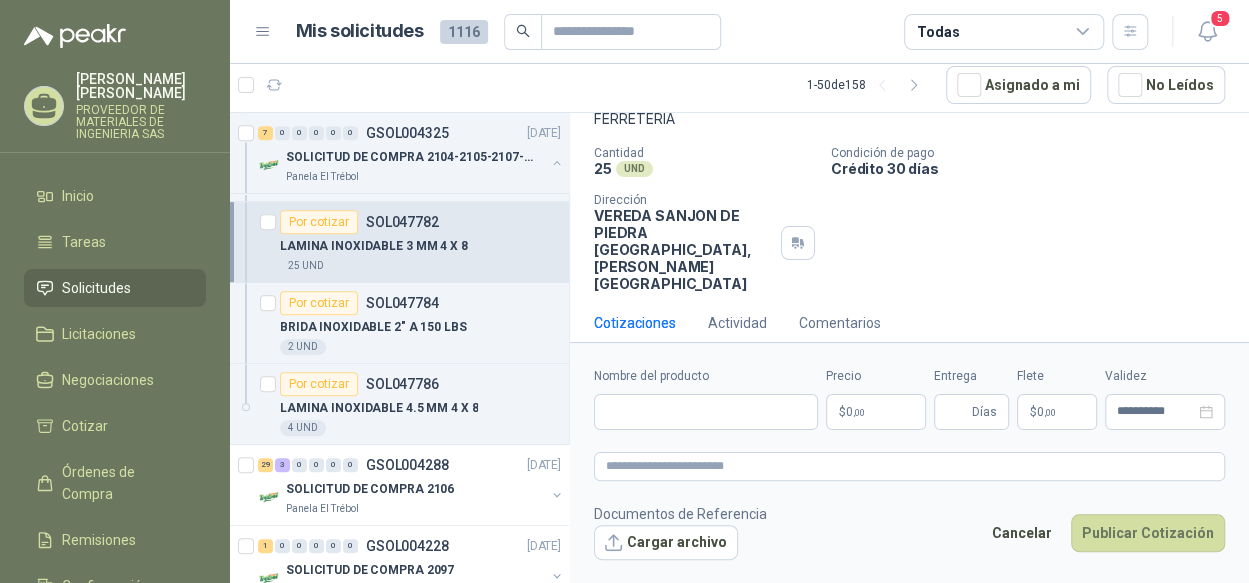 scroll, scrollTop: 116, scrollLeft: 0, axis: vertical 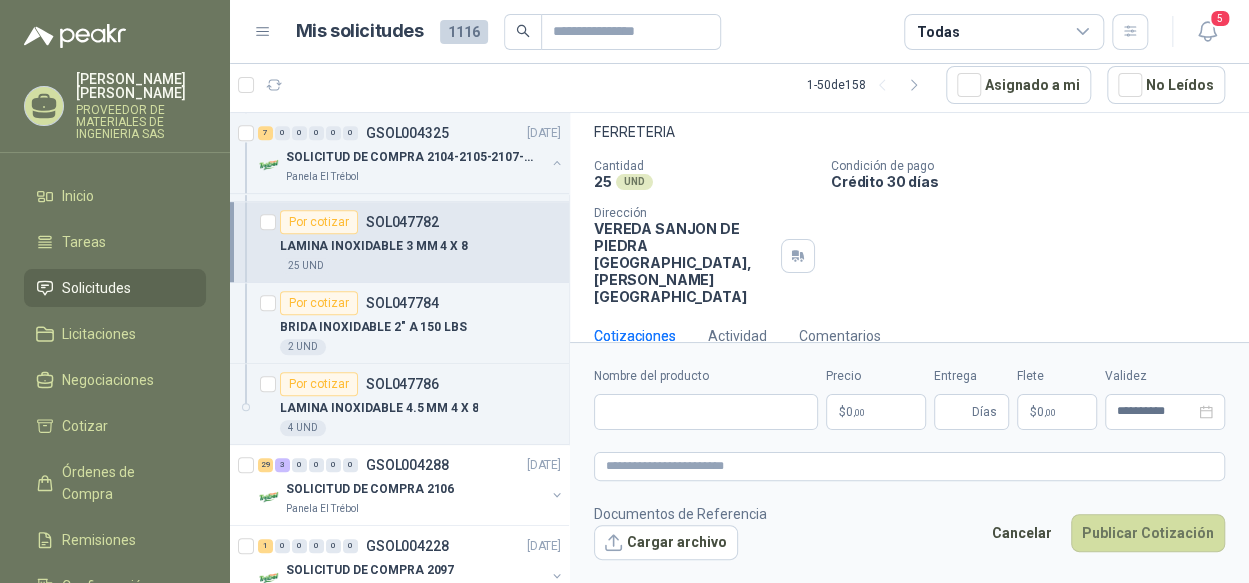 type 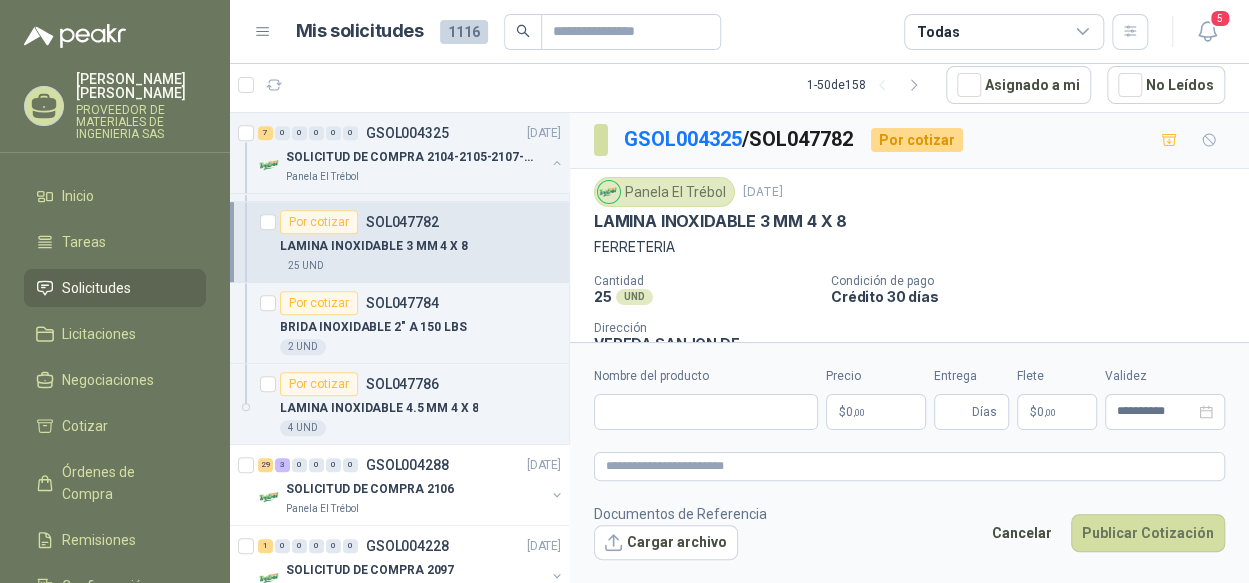 scroll, scrollTop: 0, scrollLeft: 0, axis: both 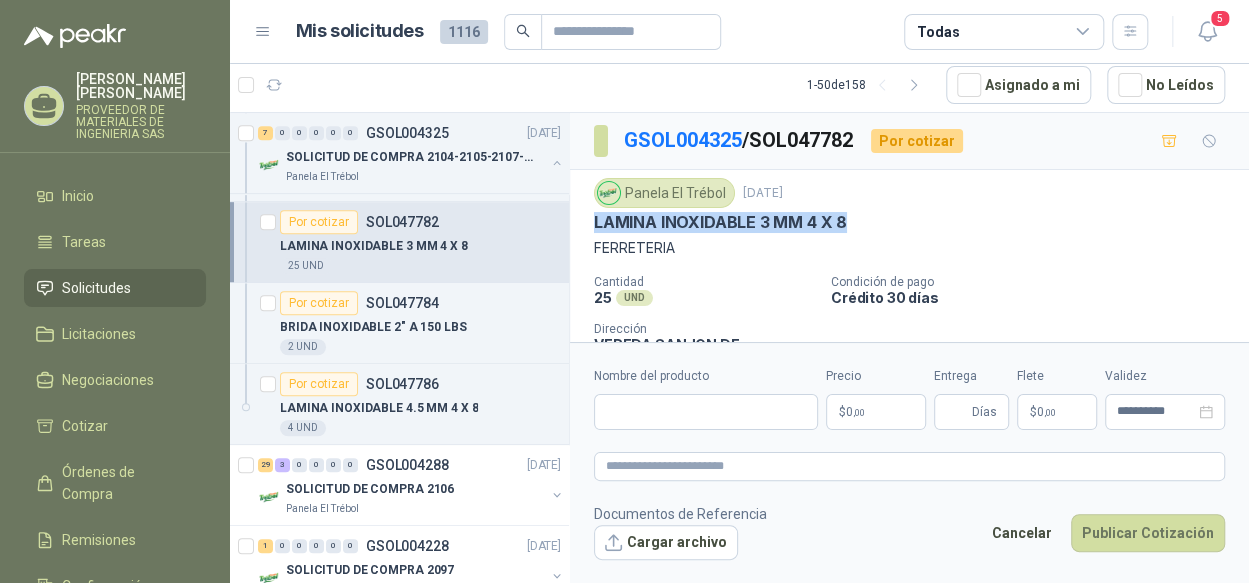drag, startPoint x: 844, startPoint y: 214, endPoint x: 591, endPoint y: 223, distance: 253.16003 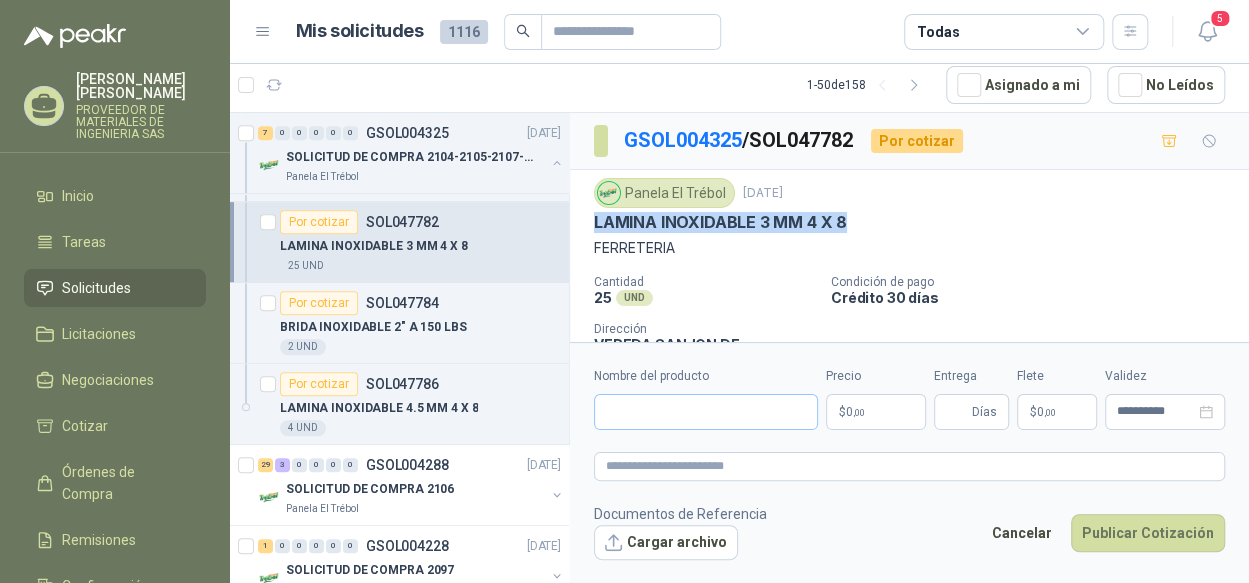 copy on "LAMINA INOXIDABLE 3 MM 4 X 8" 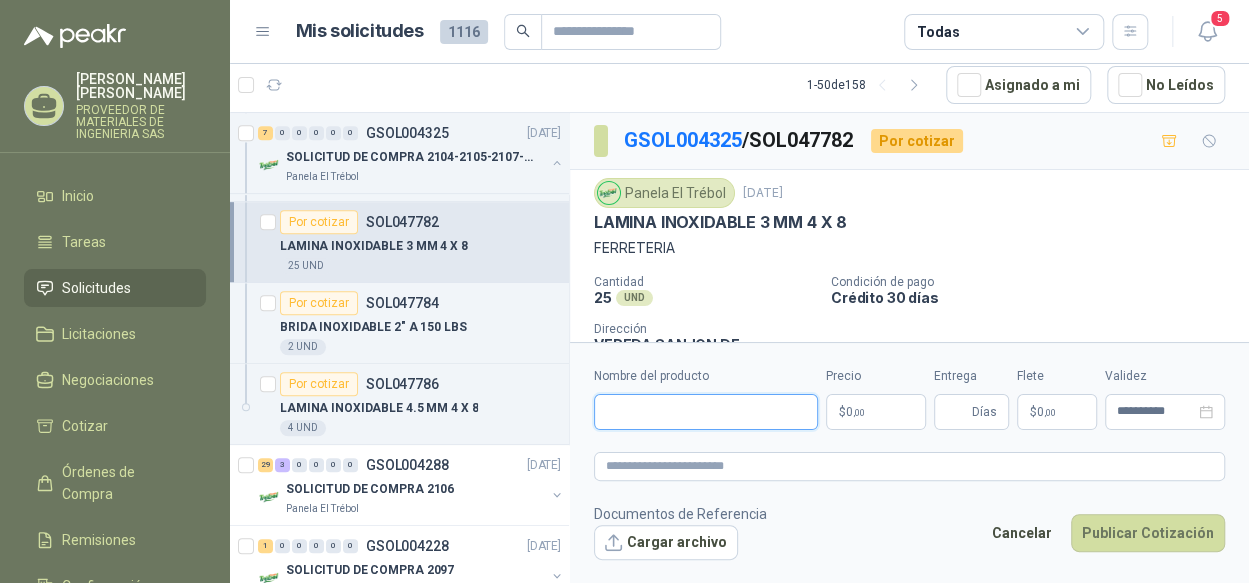 click on "Nombre del producto" at bounding box center (706, 412) 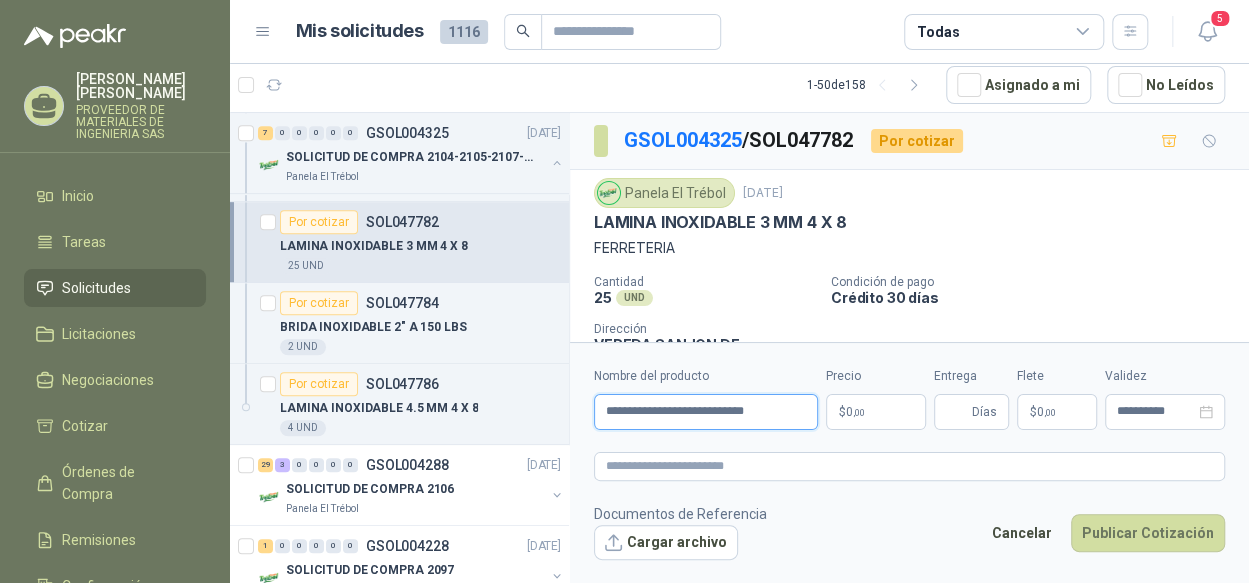 type on "**********" 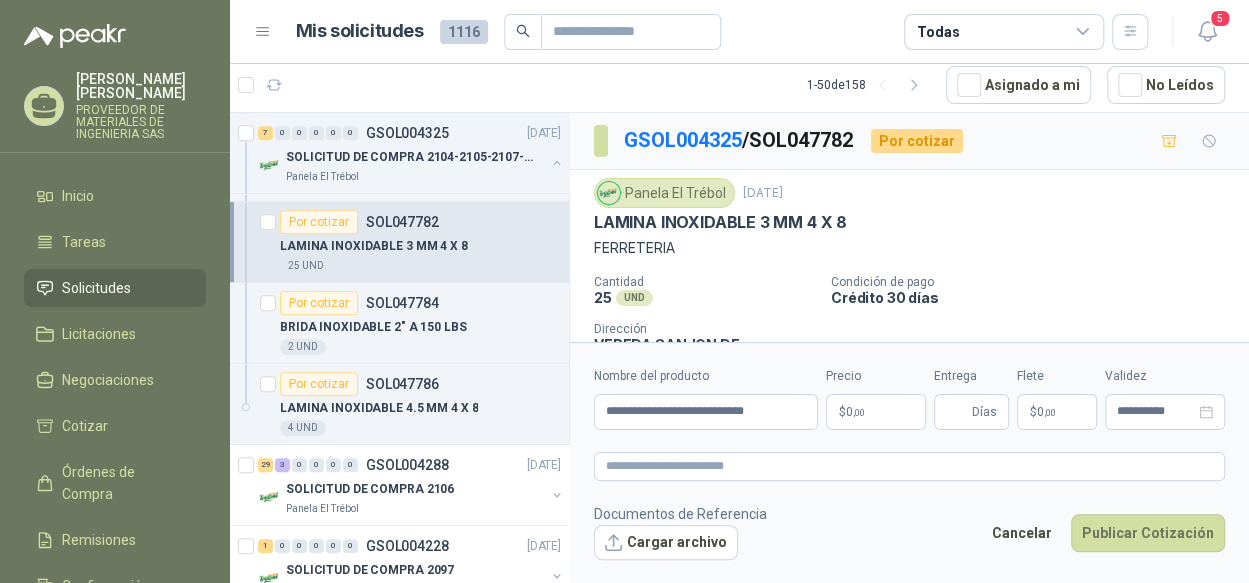click on "$  0 ,00" at bounding box center [876, 412] 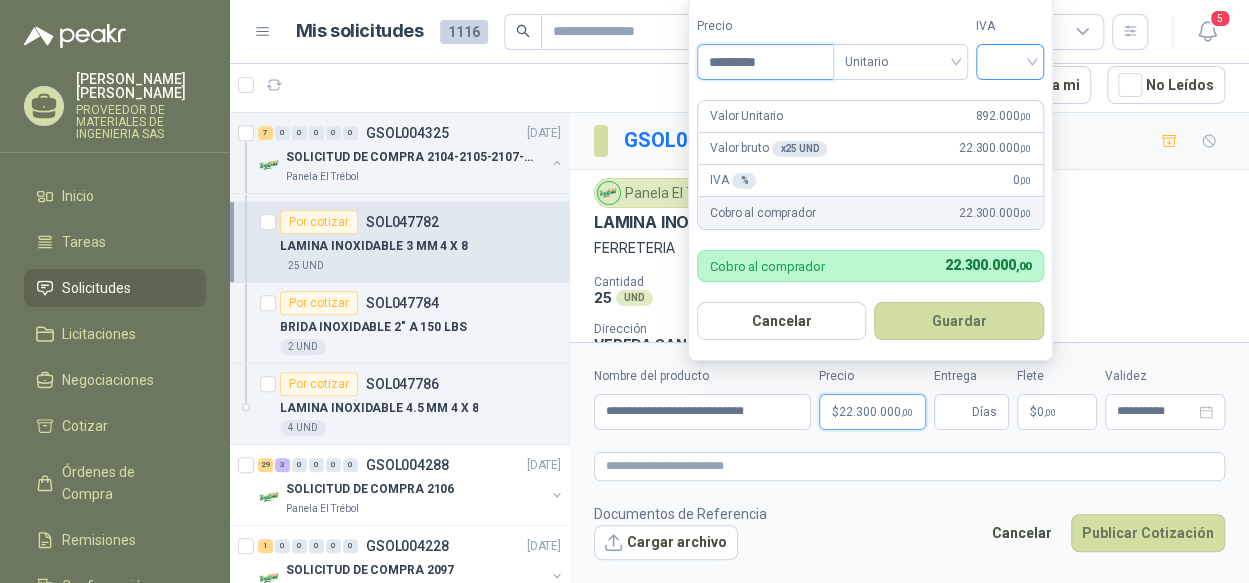 type on "*********" 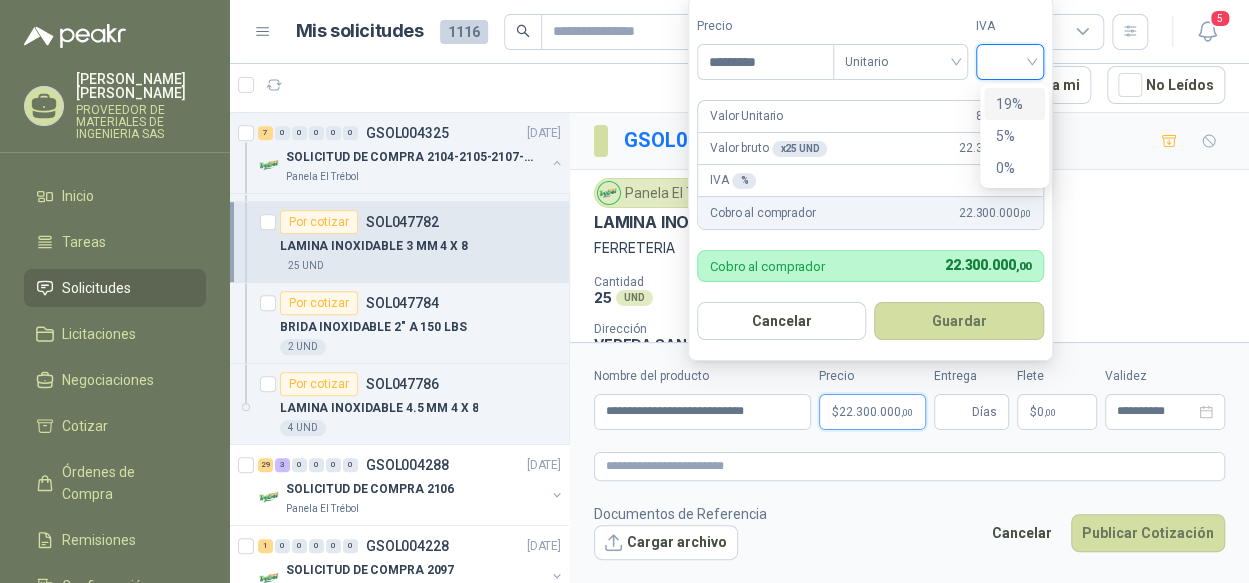 click at bounding box center [1010, 60] 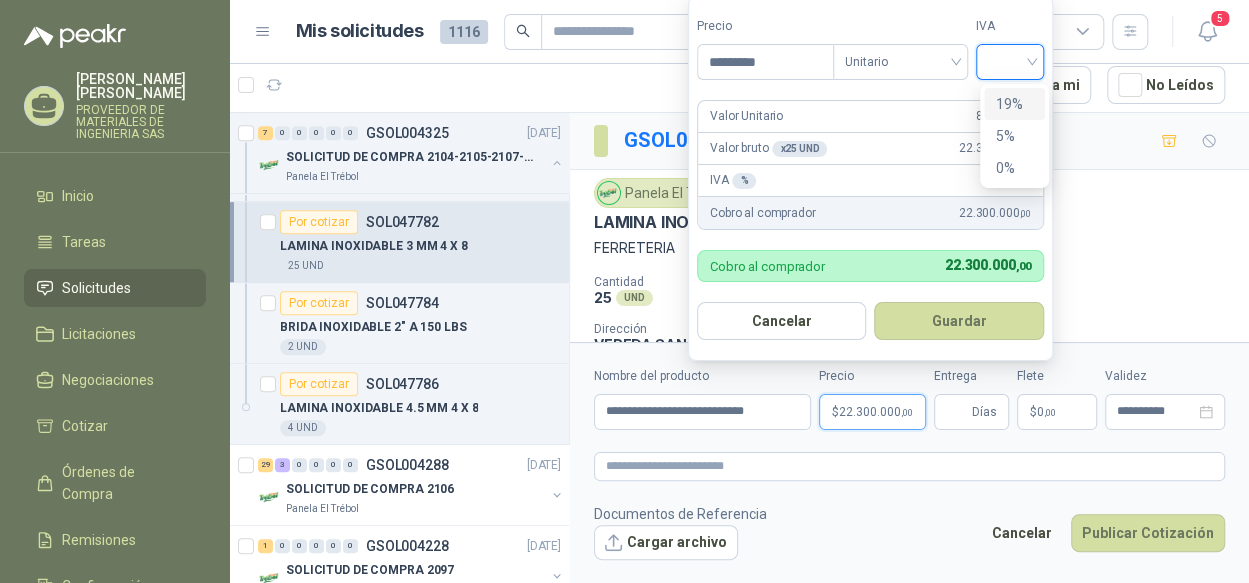 click on "19%" at bounding box center [1014, 104] 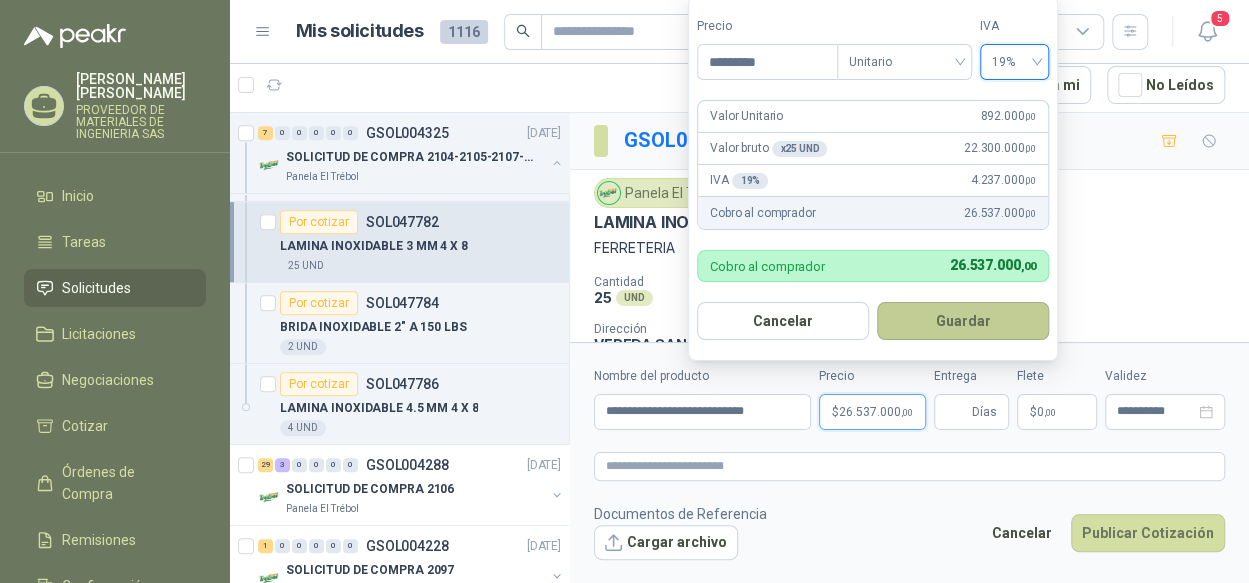 click on "Guardar" at bounding box center [963, 321] 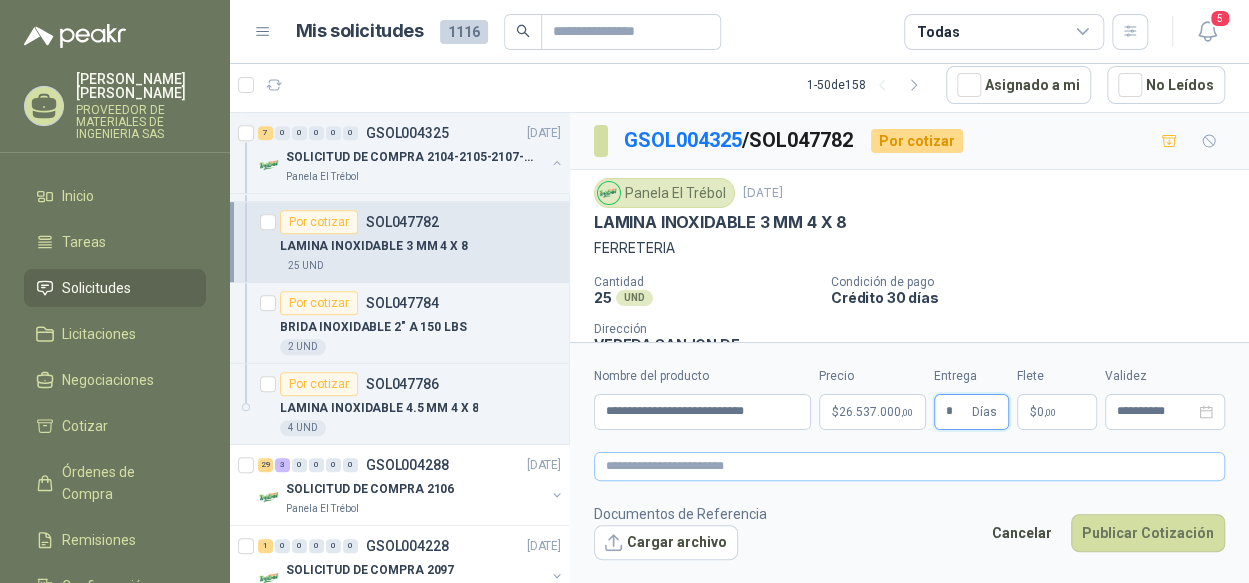 type on "*" 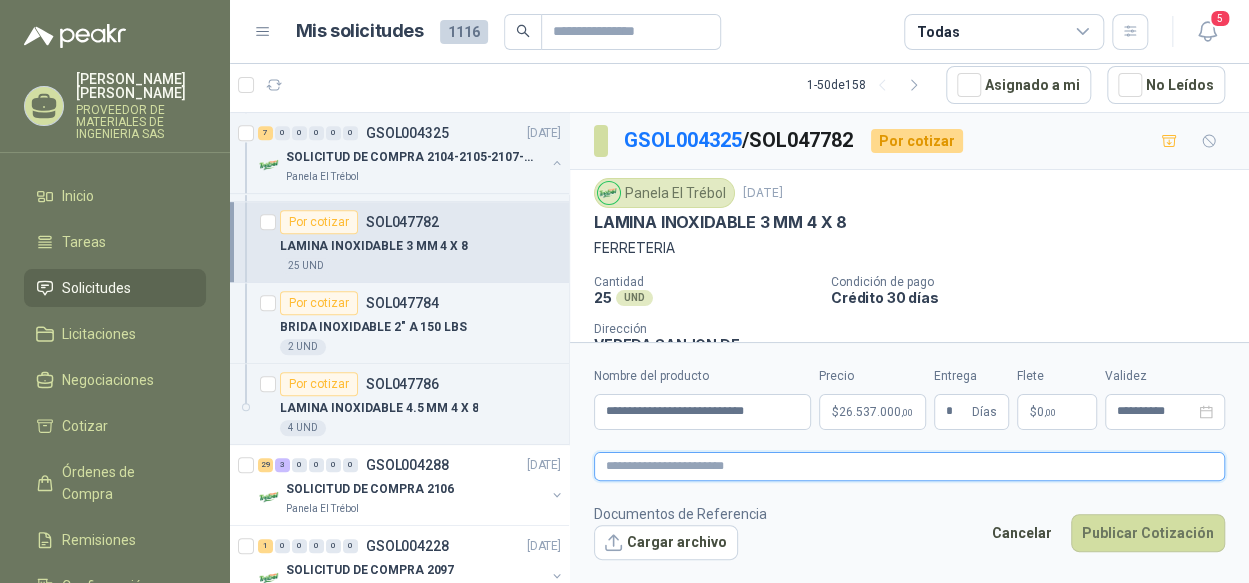 click at bounding box center [909, 466] 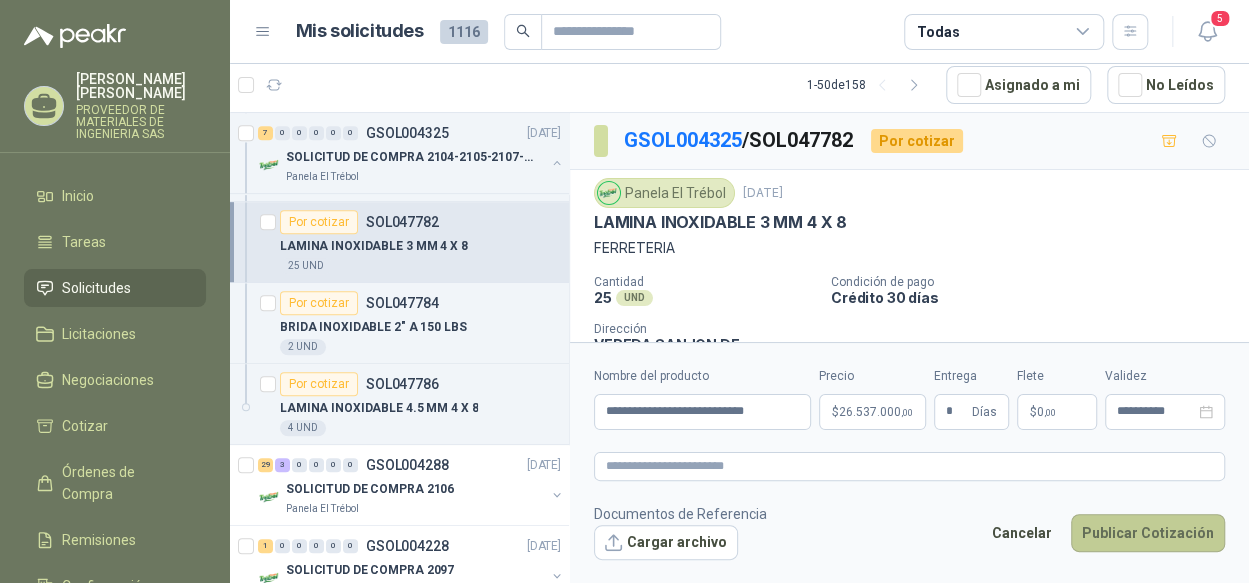 click on "Publicar Cotización" at bounding box center (1148, 533) 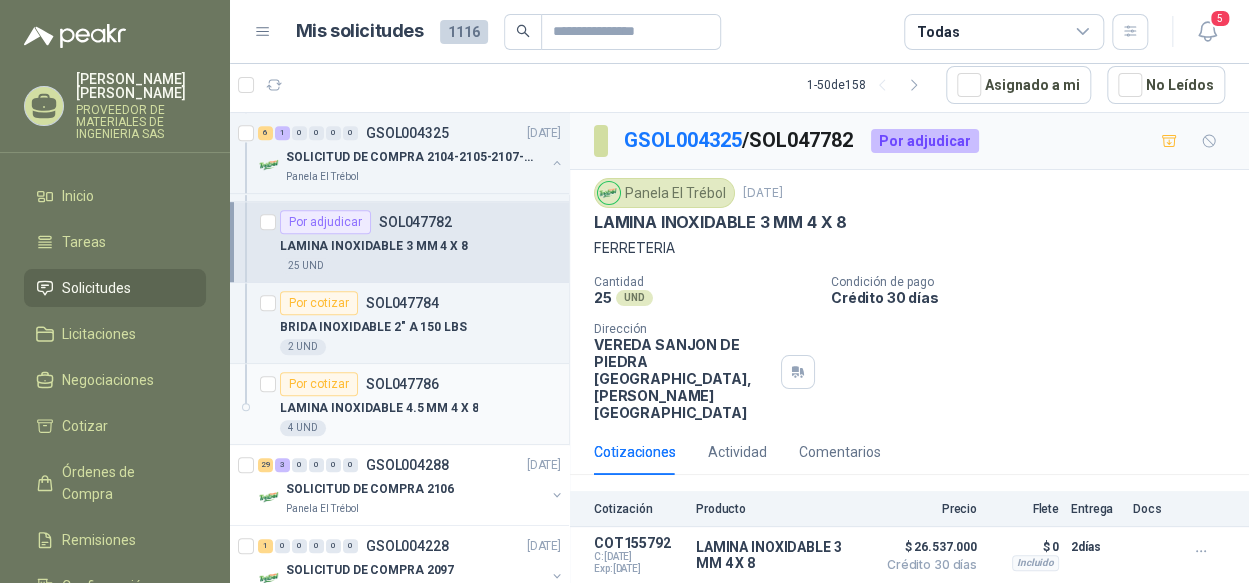 click on "LAMINA INOXIDABLE 4.5 MM 4 X 8" at bounding box center [420, 408] 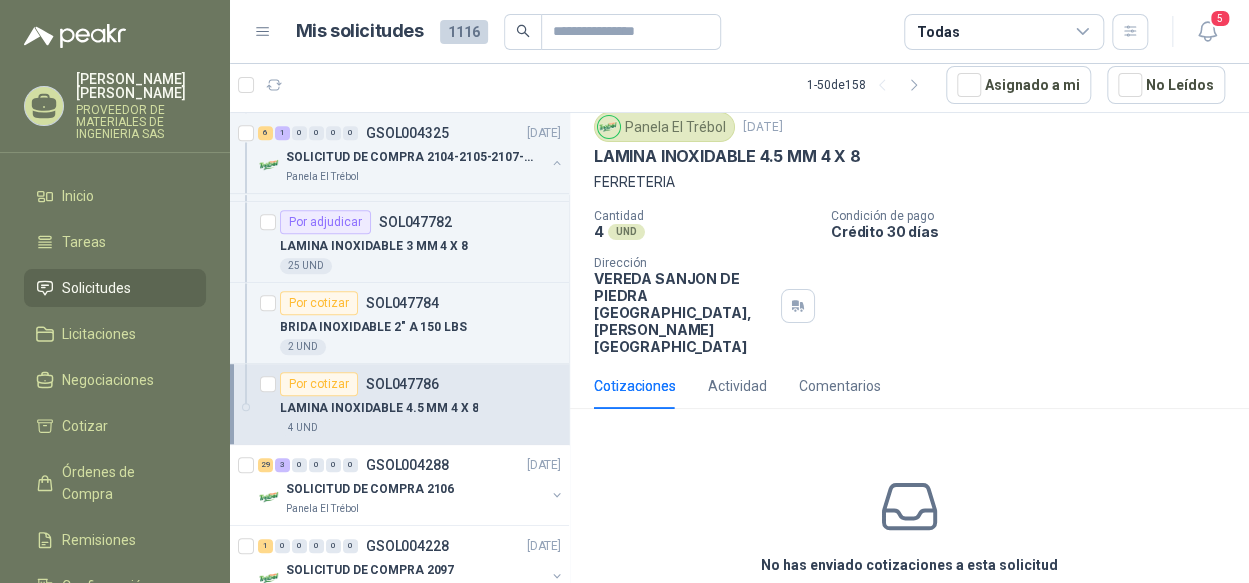 scroll, scrollTop: 100, scrollLeft: 0, axis: vertical 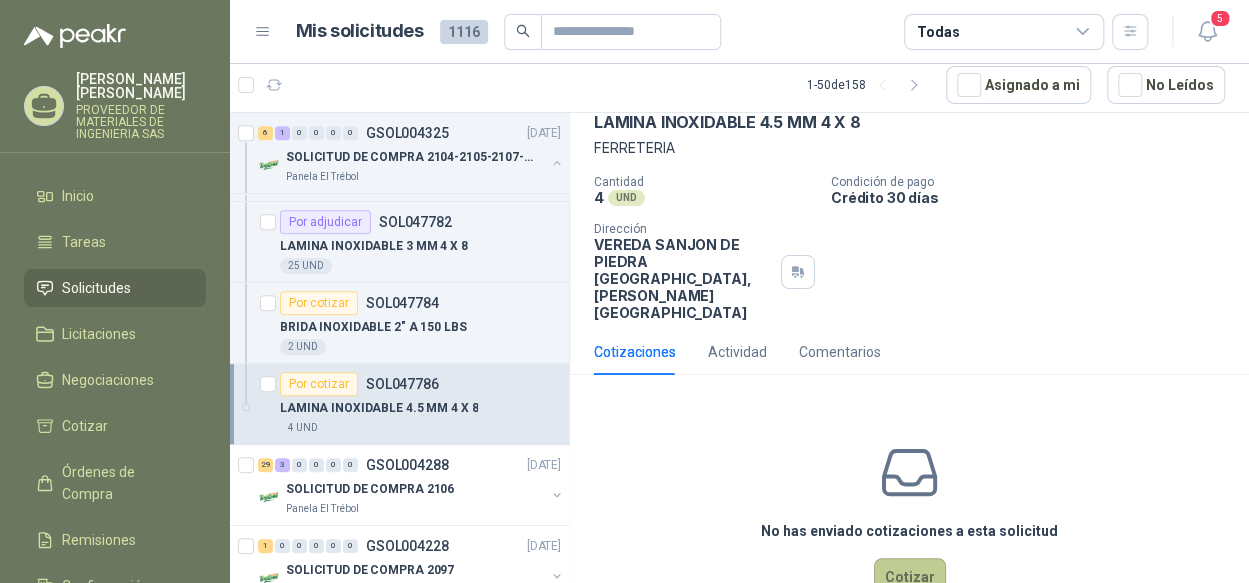 click on "Cotizar" at bounding box center [910, 577] 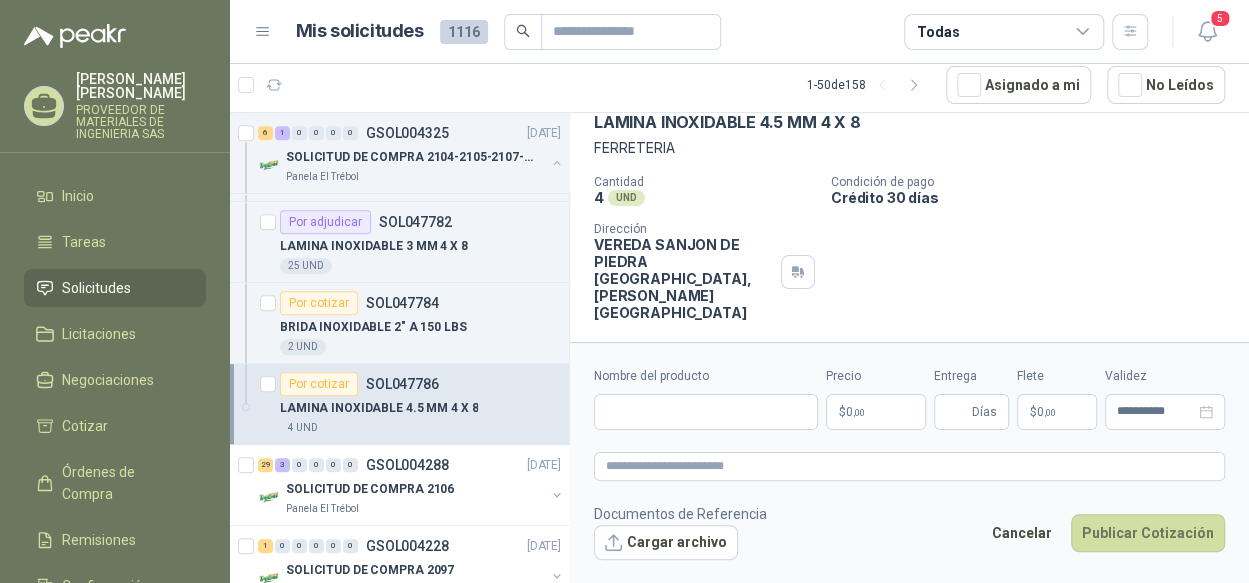 type 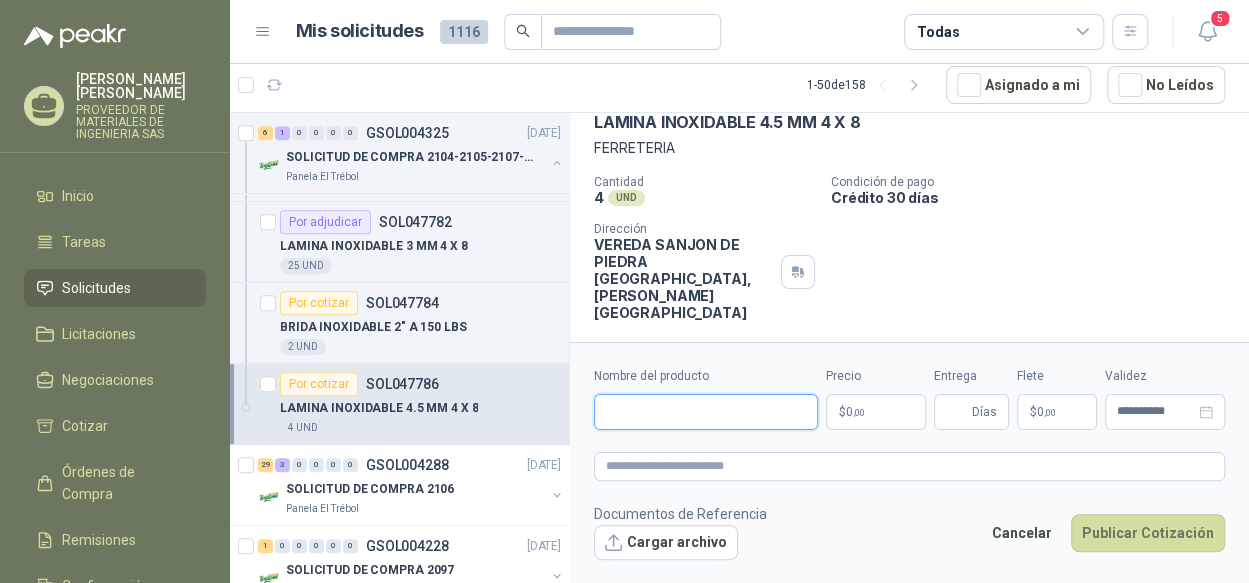 click on "Nombre del producto" at bounding box center [706, 412] 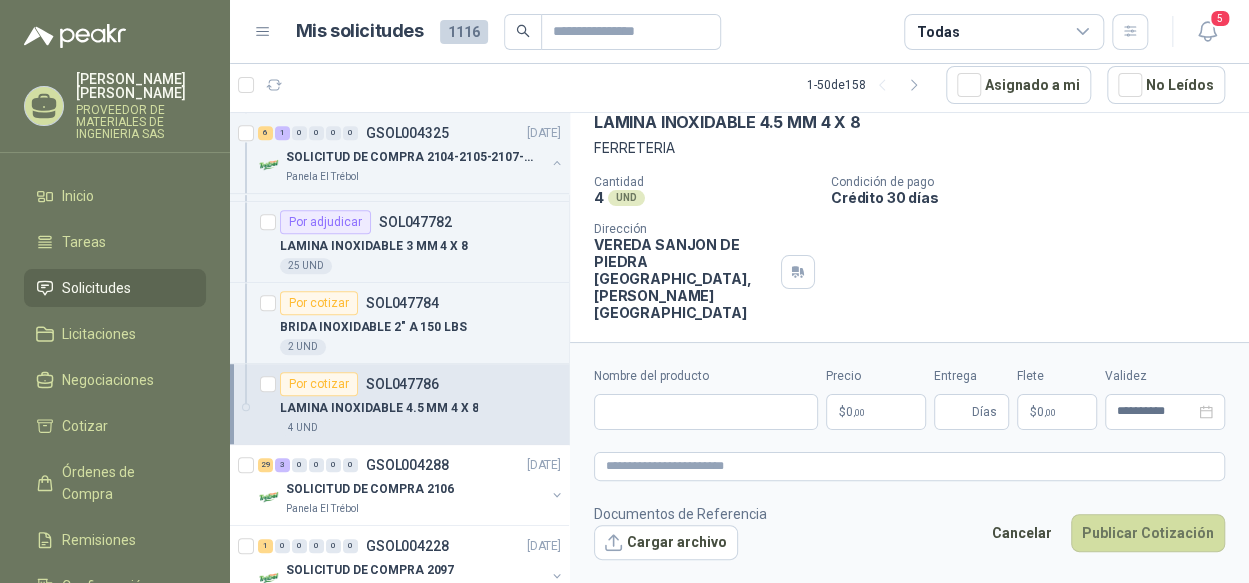 scroll, scrollTop: 0, scrollLeft: 0, axis: both 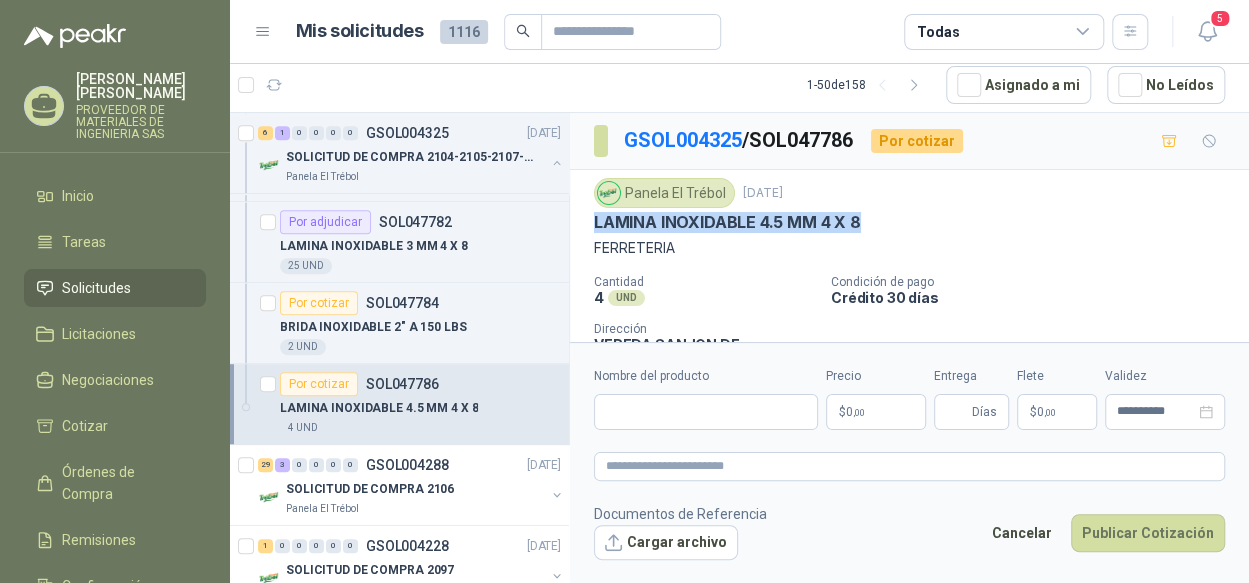 drag, startPoint x: 856, startPoint y: 121, endPoint x: 588, endPoint y: 222, distance: 286.40005 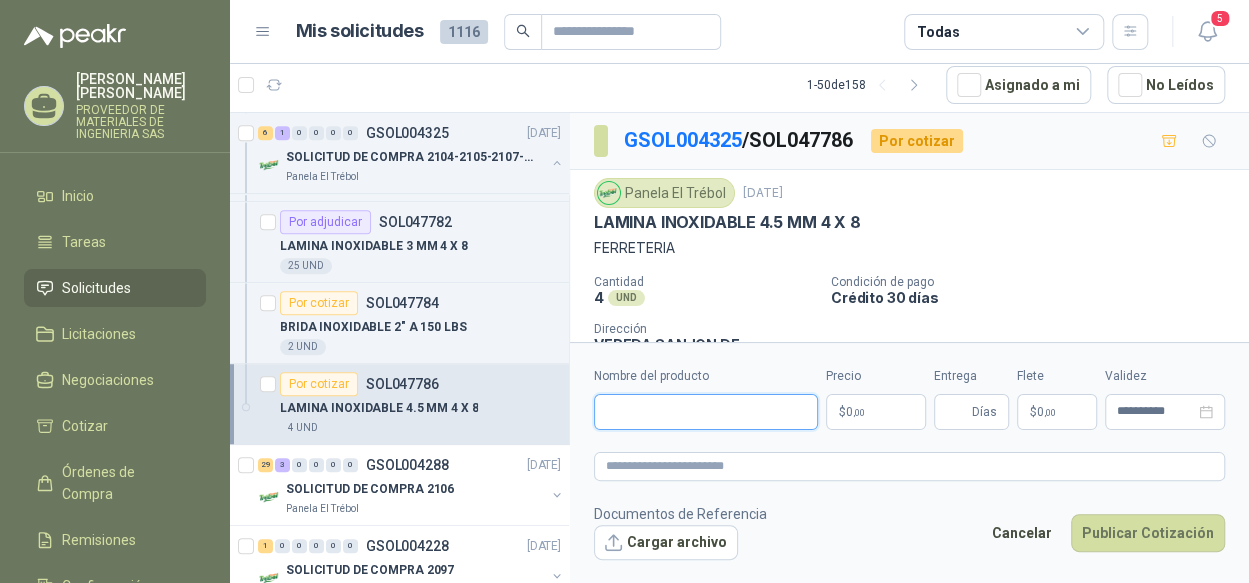 click on "Nombre del producto" at bounding box center (706, 412) 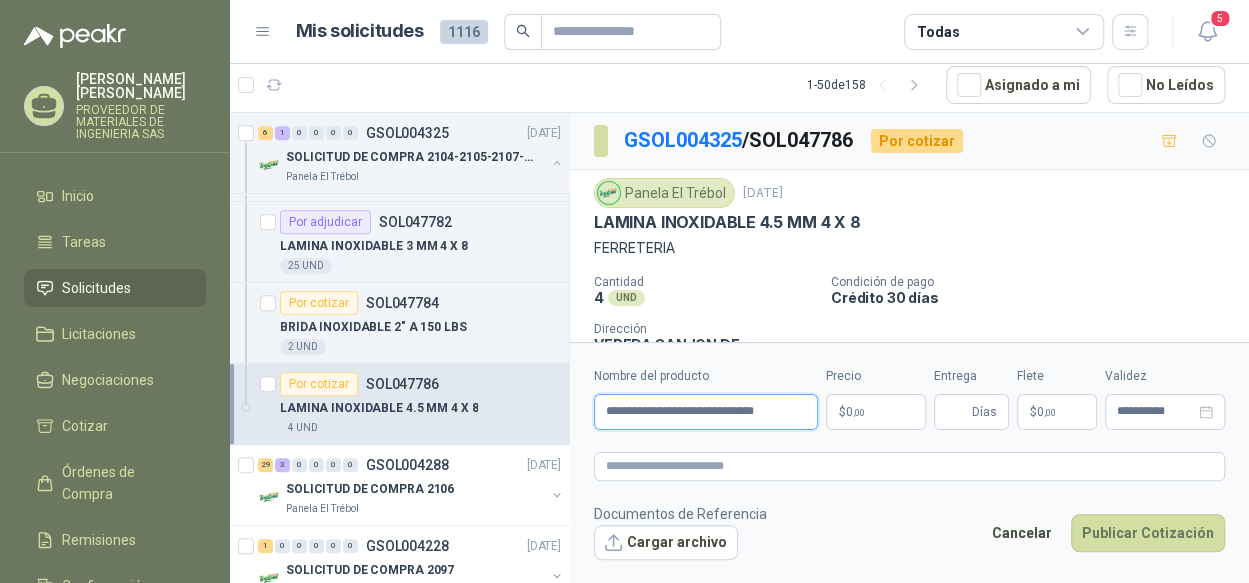 type on "**********" 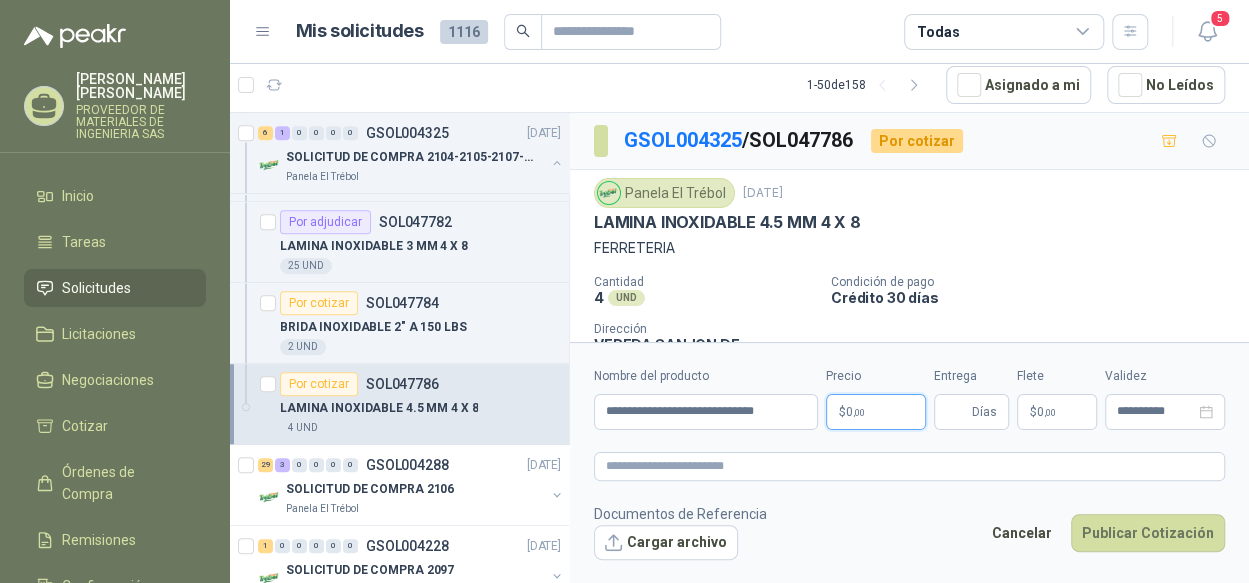 click on "$  0 ,00" at bounding box center (876, 412) 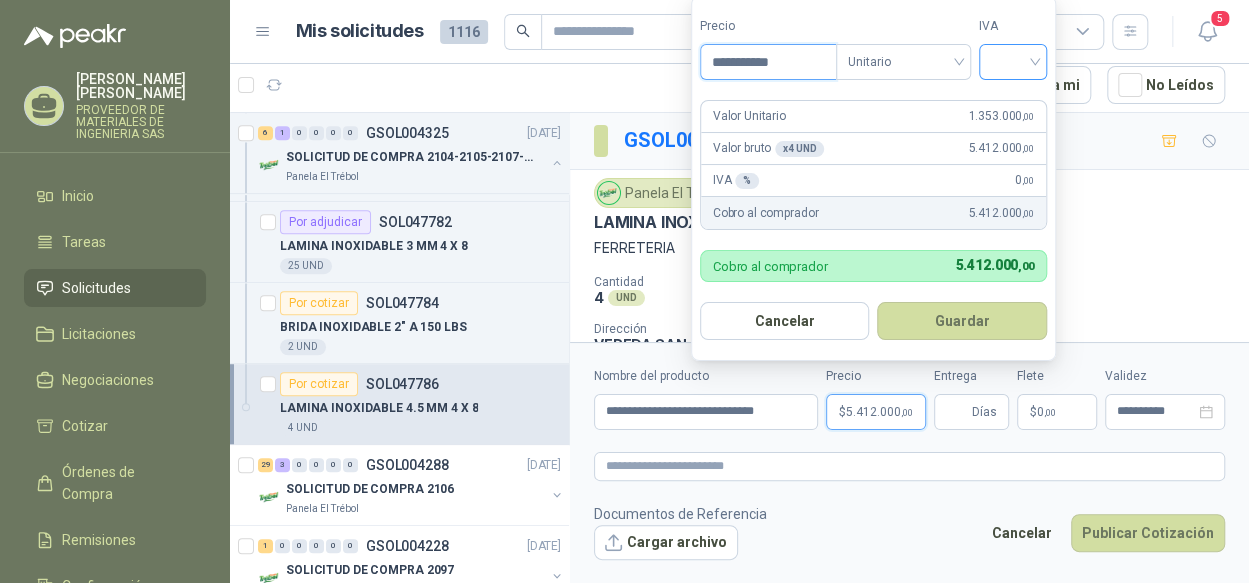 type on "**********" 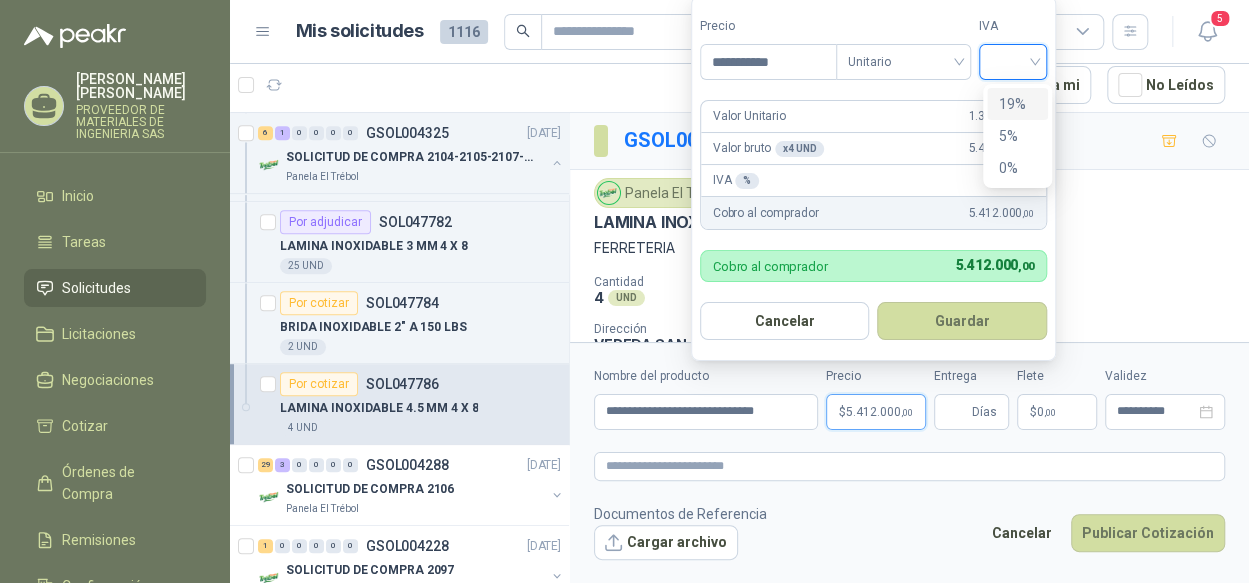 click at bounding box center [1013, 60] 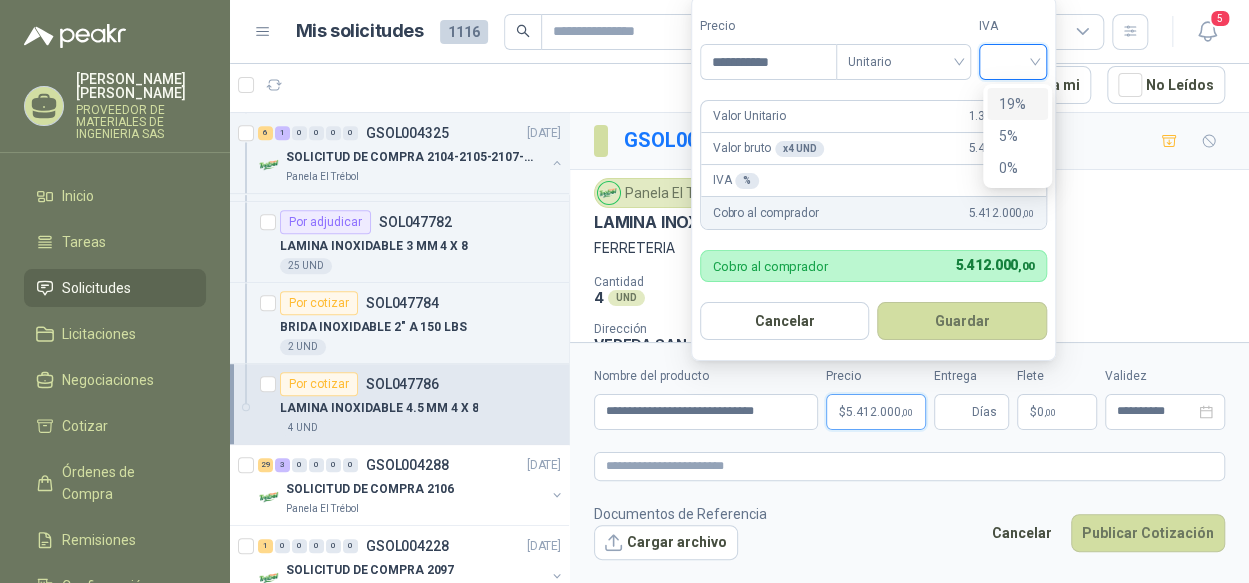 click on "19%" at bounding box center (1017, 104) 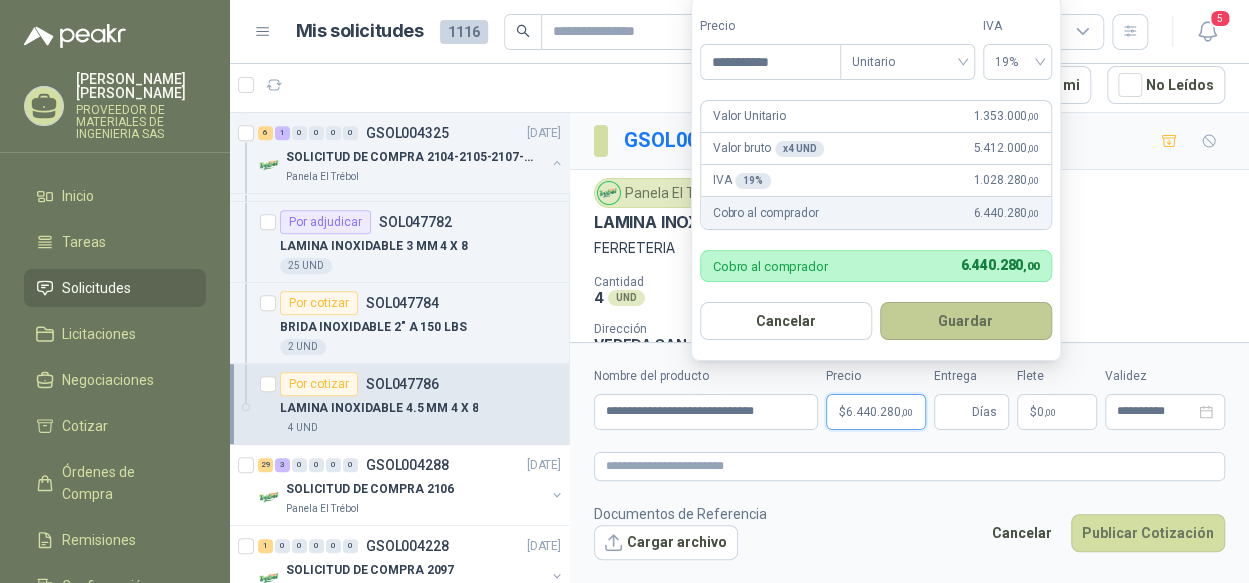 click on "Guardar" at bounding box center [966, 321] 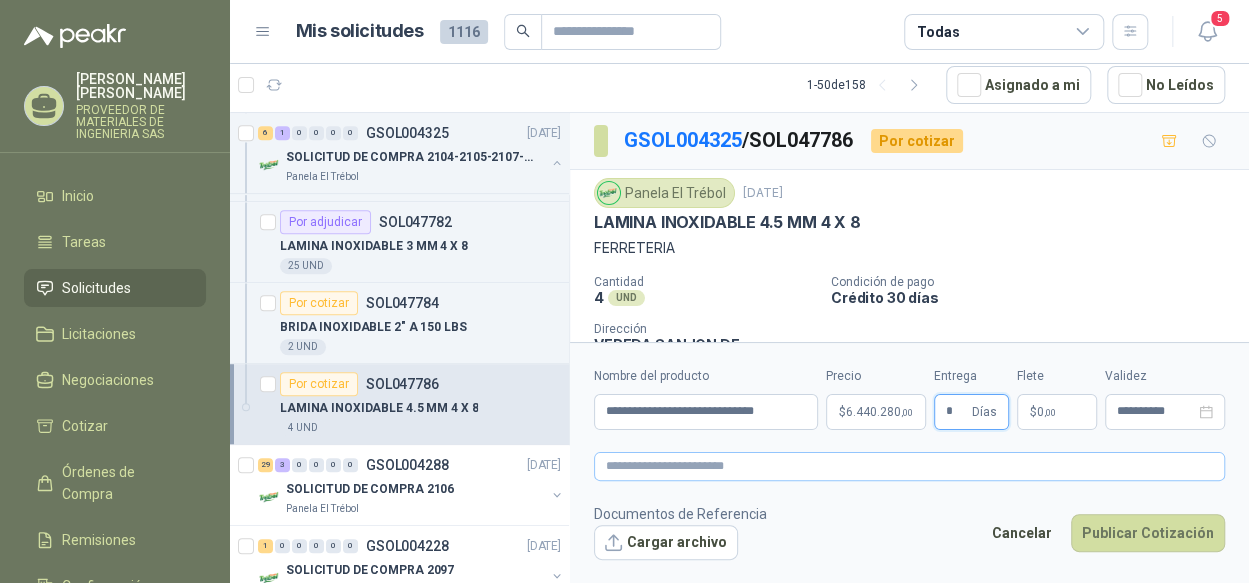 type on "*" 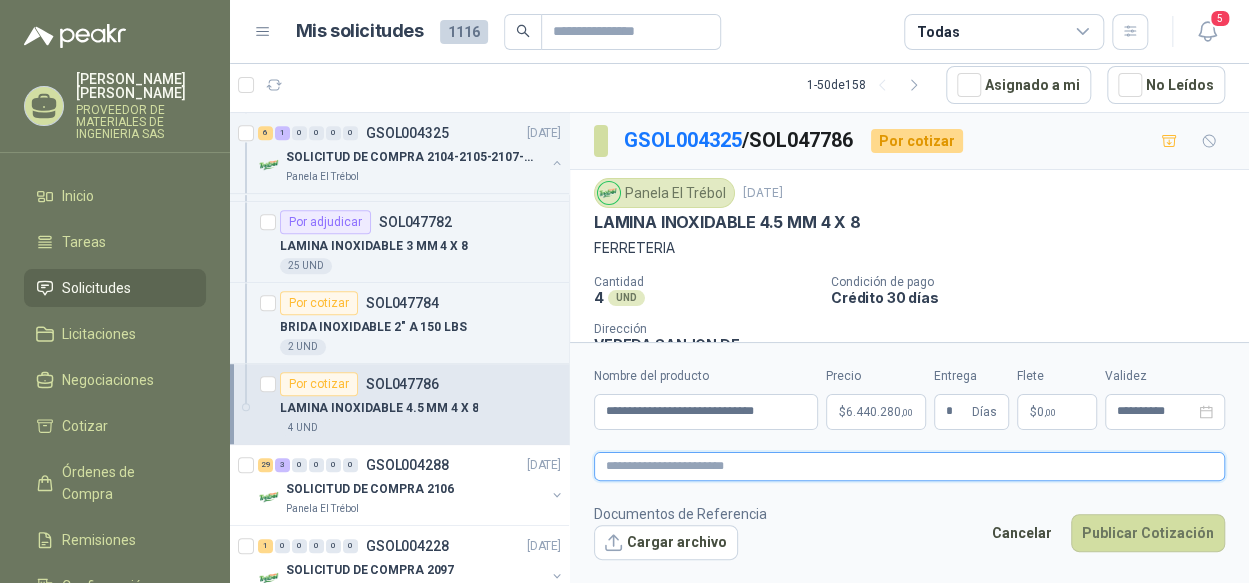 click at bounding box center [909, 466] 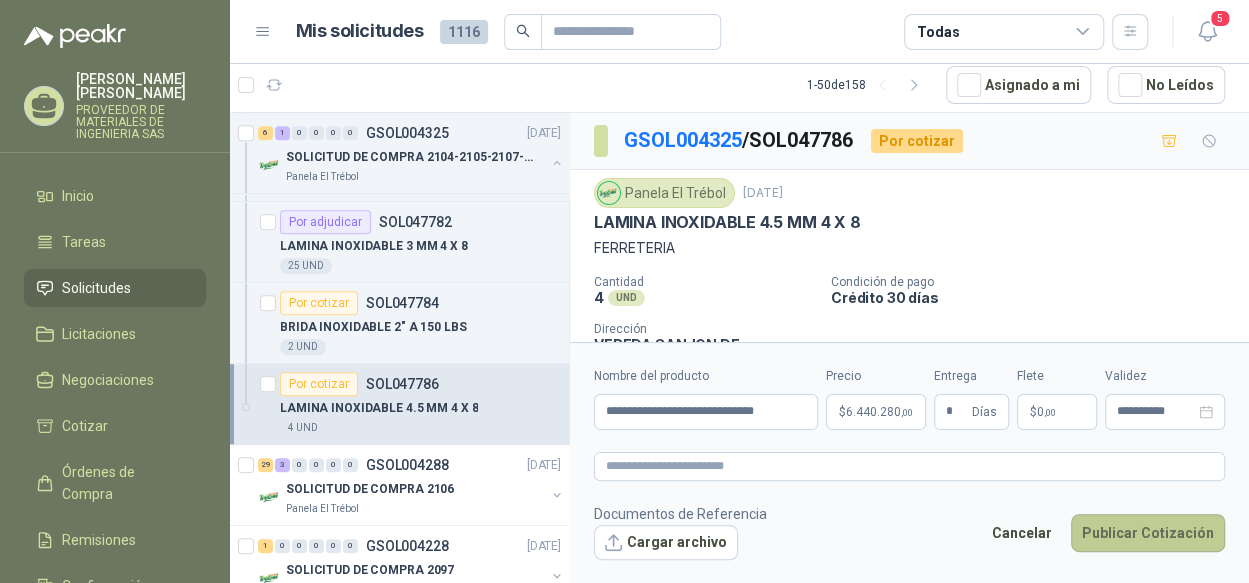click on "Publicar Cotización" at bounding box center (1148, 533) 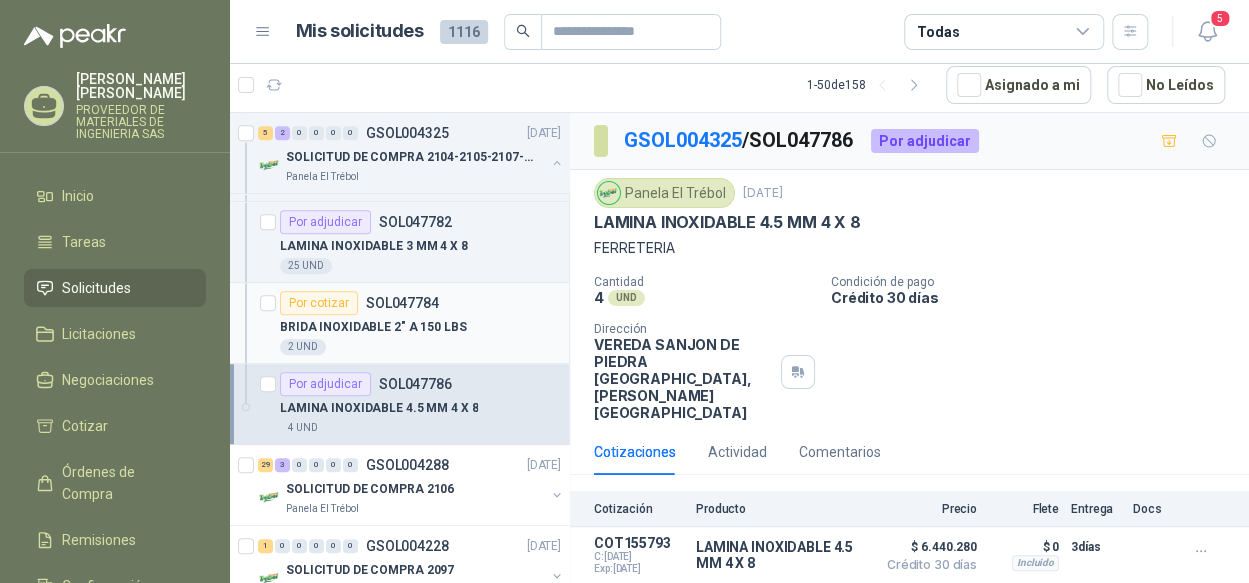 click on "BRIDA INOXIDABLE 2" A 150 LBS" at bounding box center [373, 327] 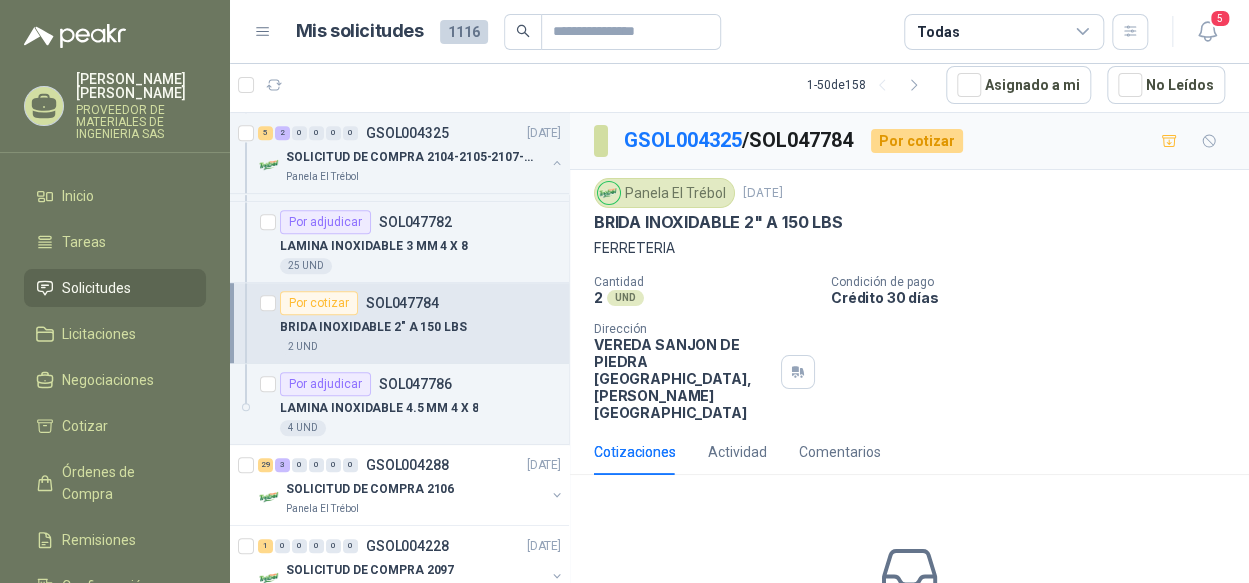scroll, scrollTop: 129, scrollLeft: 0, axis: vertical 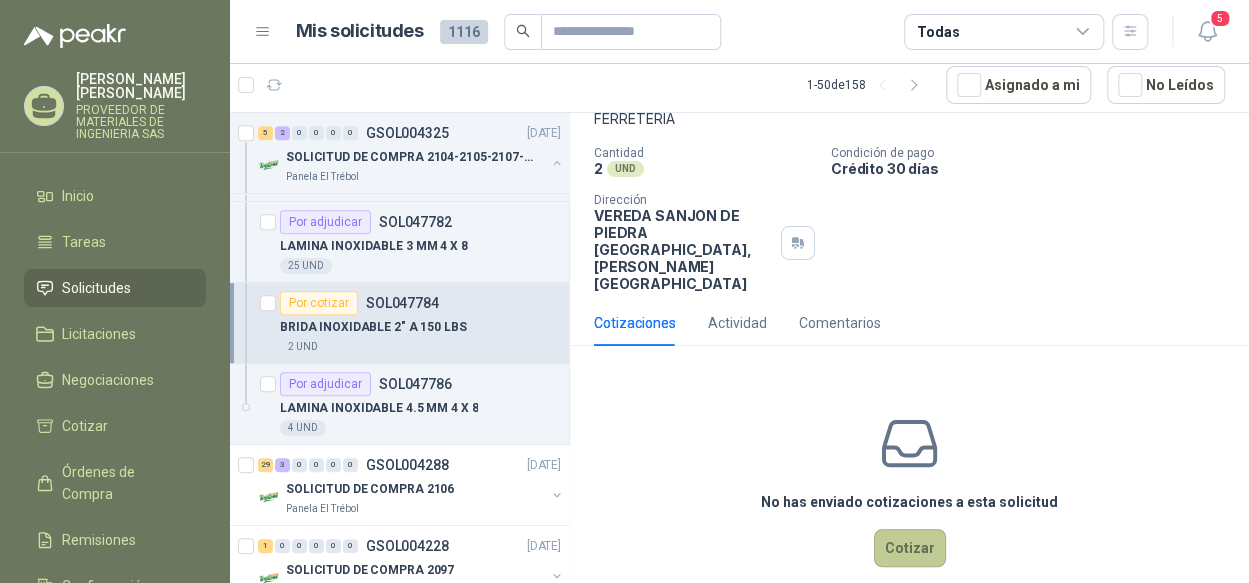 click on "Cotizar" at bounding box center (910, 548) 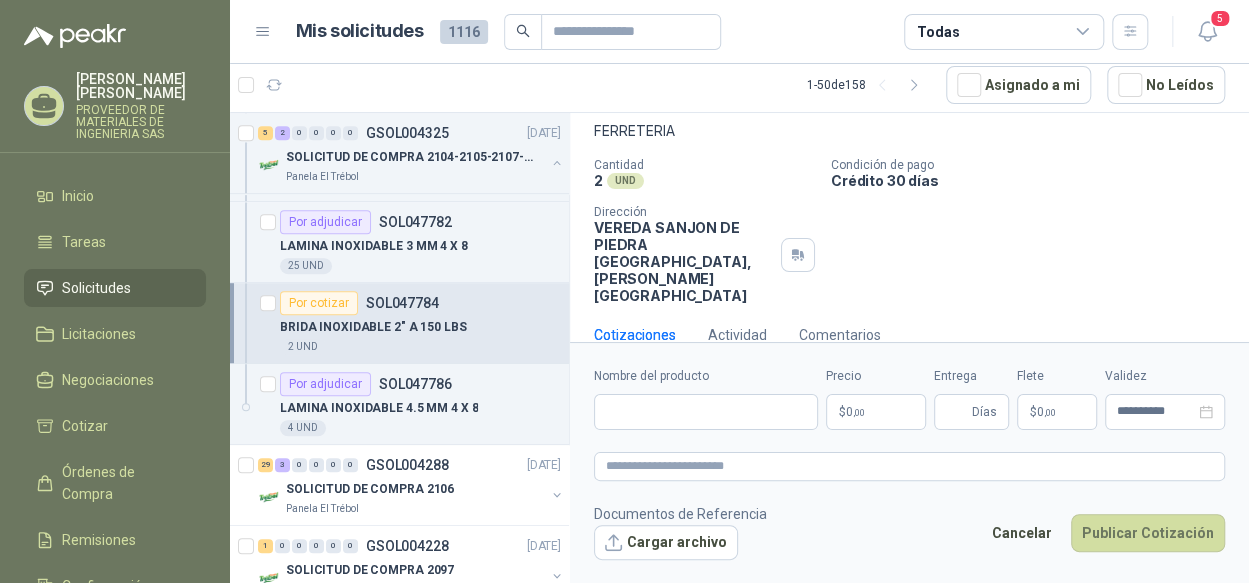 scroll, scrollTop: 116, scrollLeft: 0, axis: vertical 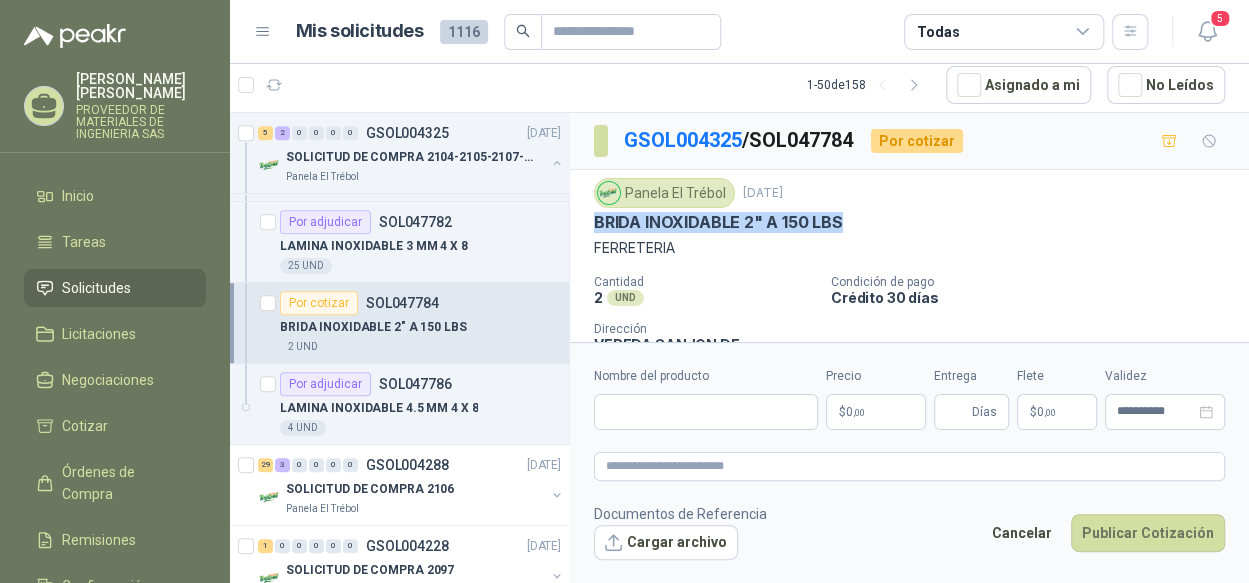 drag, startPoint x: 840, startPoint y: 223, endPoint x: 588, endPoint y: 223, distance: 252 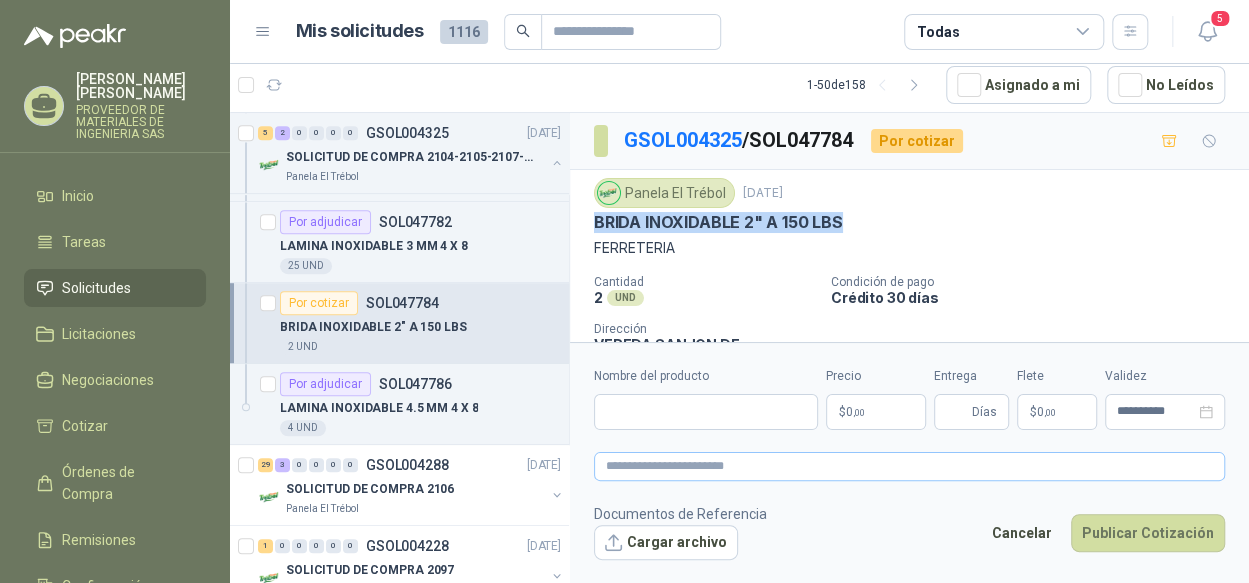 copy on "BRIDA INOXIDABLE 2" A 150 LBS" 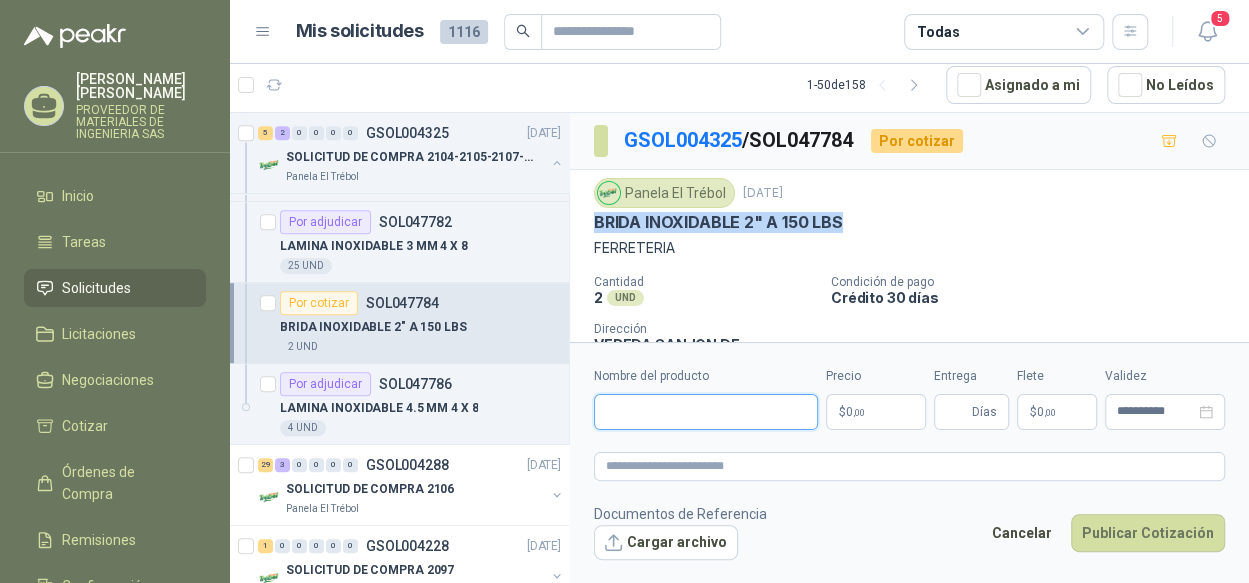 click on "Nombre del producto" at bounding box center [706, 412] 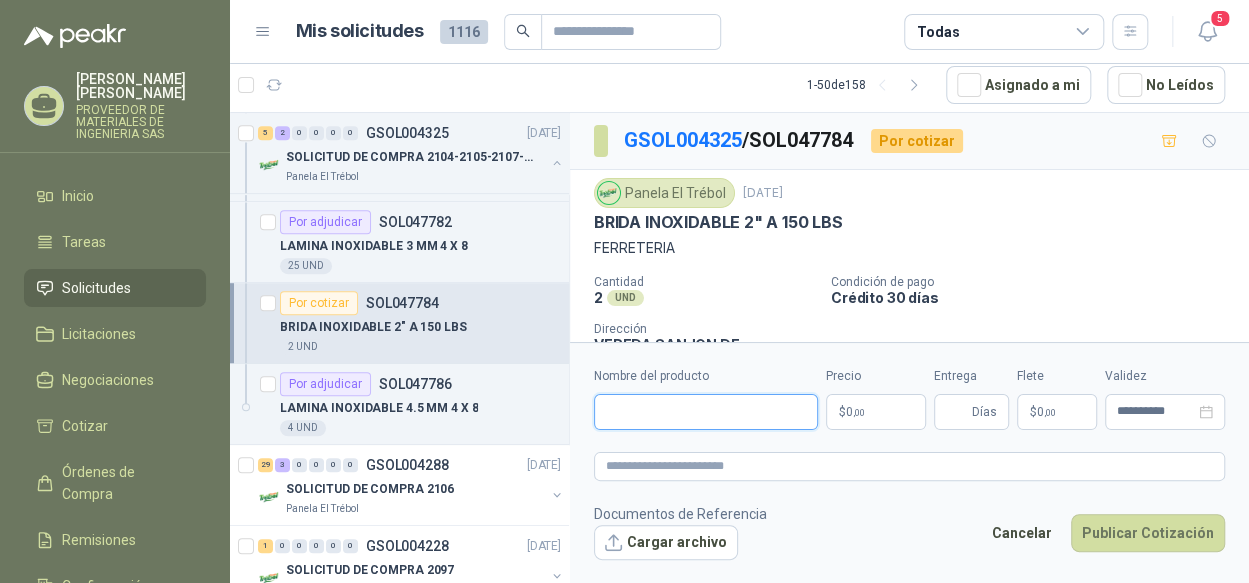 paste on "**********" 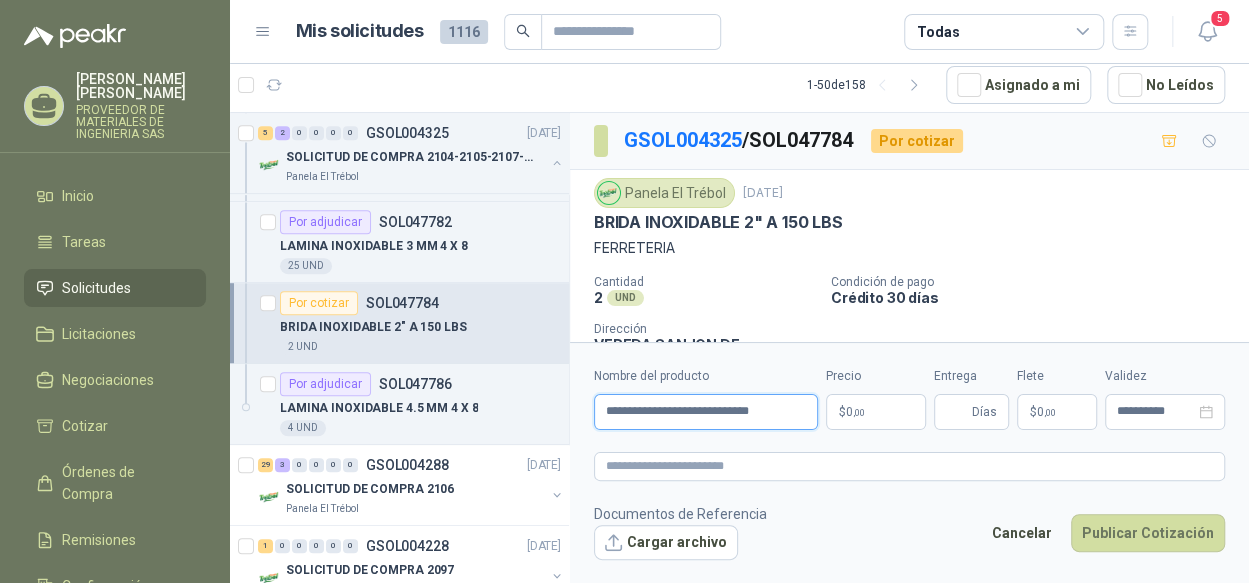 type on "**********" 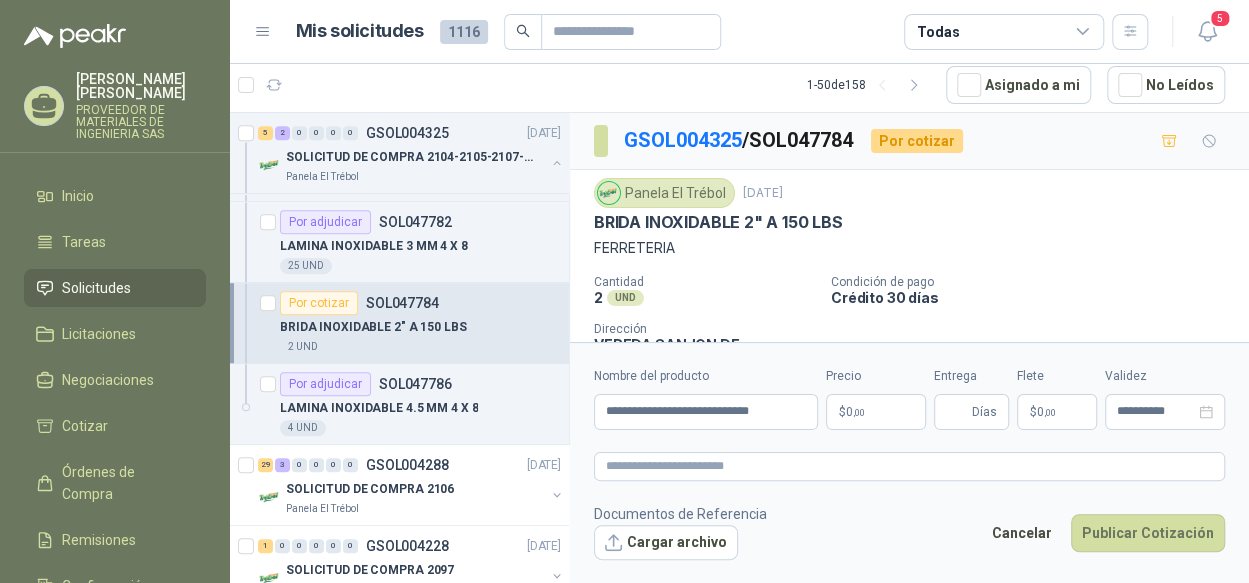 click on "$  0 ,00" at bounding box center (876, 412) 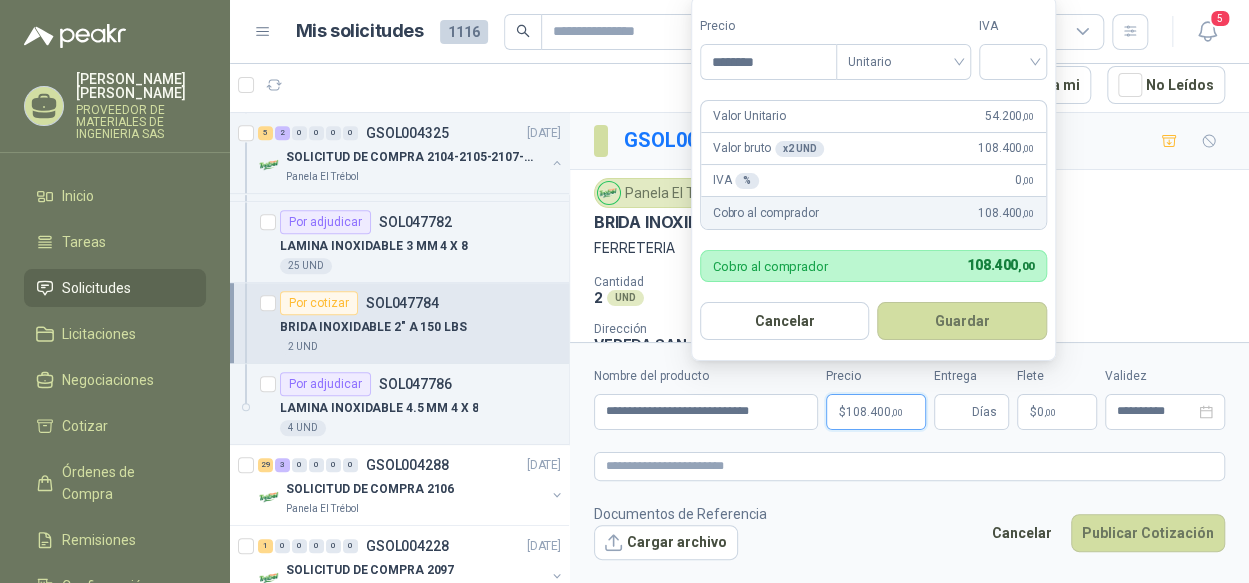 type on "********" 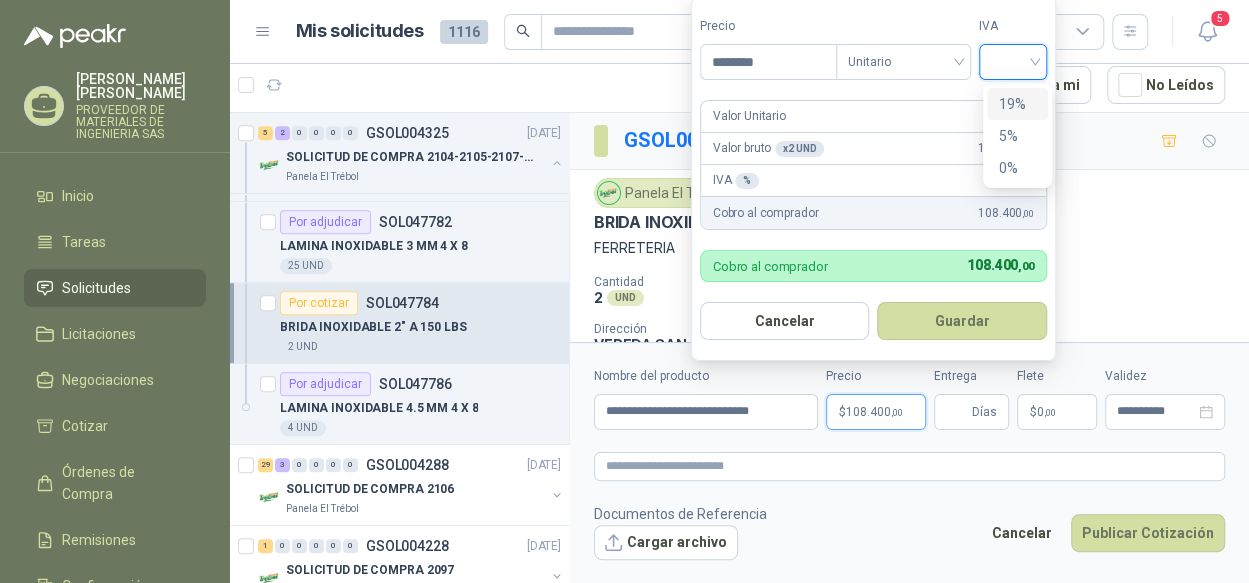 click at bounding box center (1013, 60) 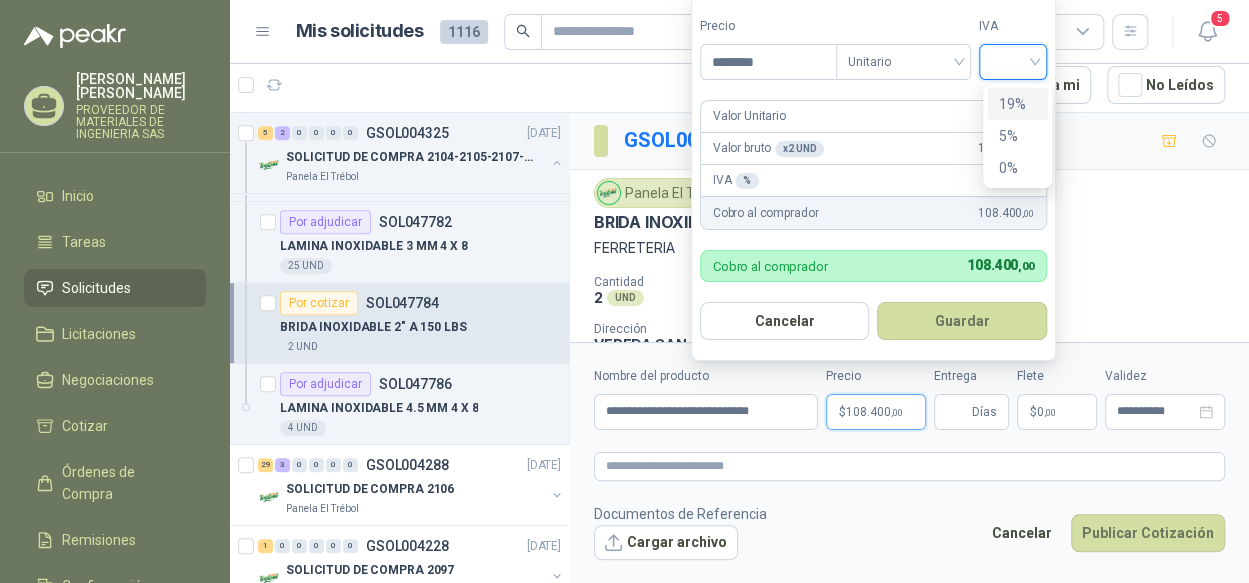 click on "19%" at bounding box center (1017, 104) 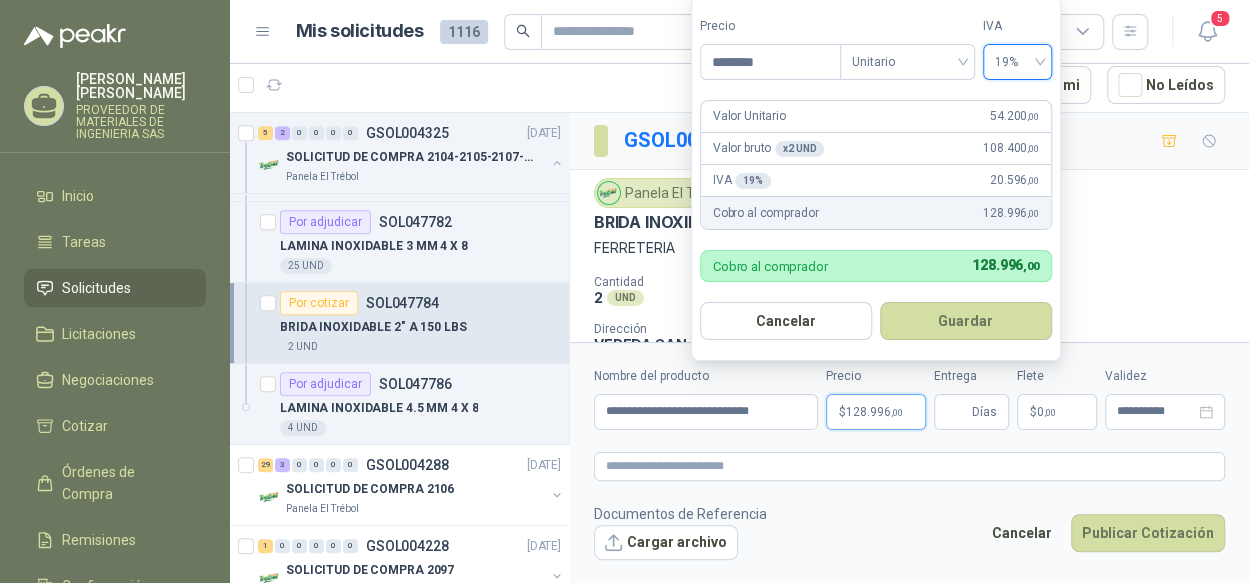 click on "Guardar" at bounding box center [966, 321] 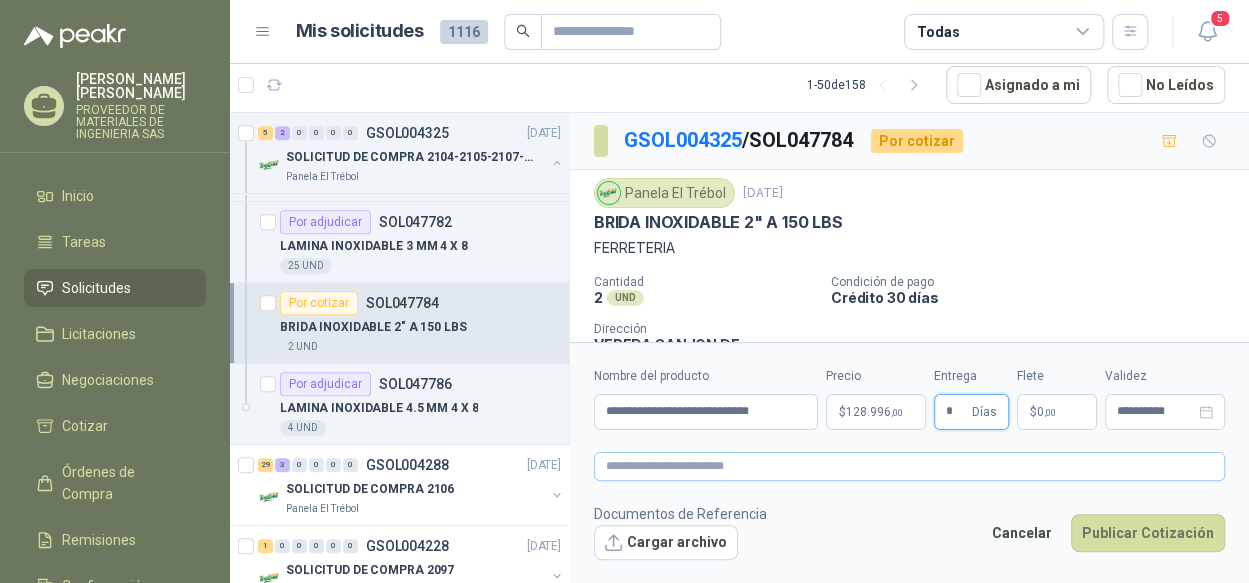 type on "*" 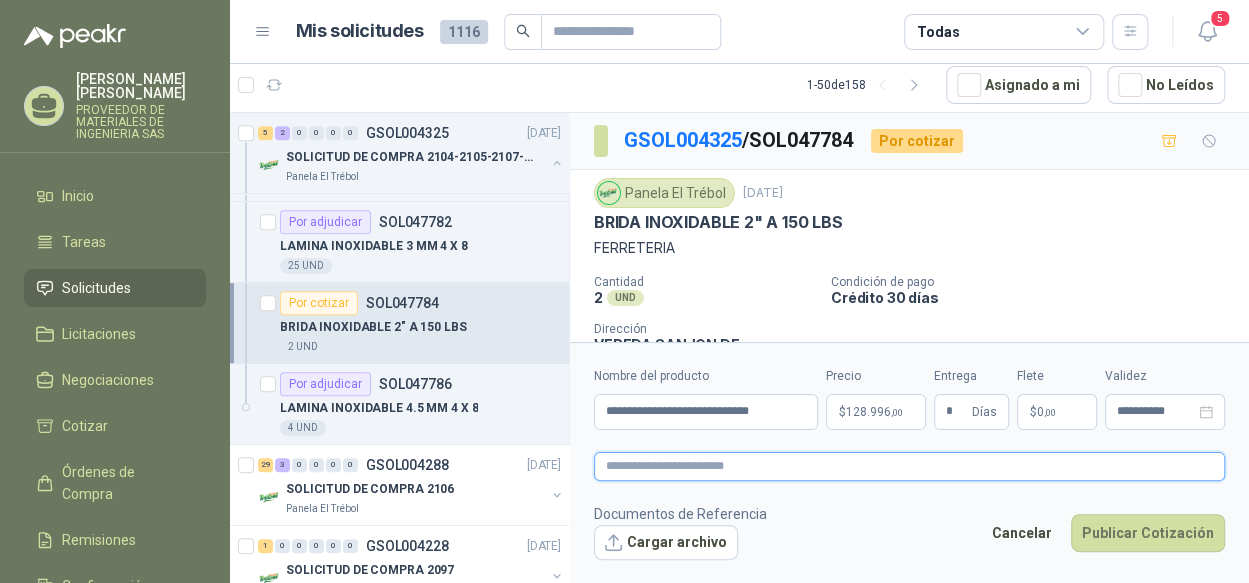 click at bounding box center [909, 466] 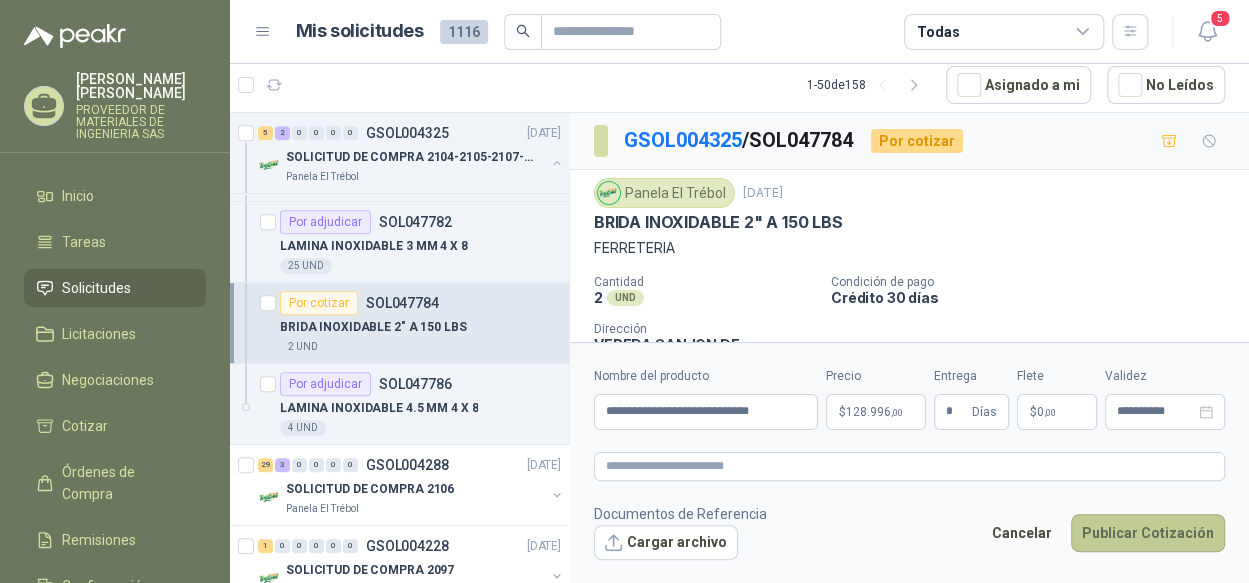 click on "Publicar Cotización" at bounding box center (1148, 533) 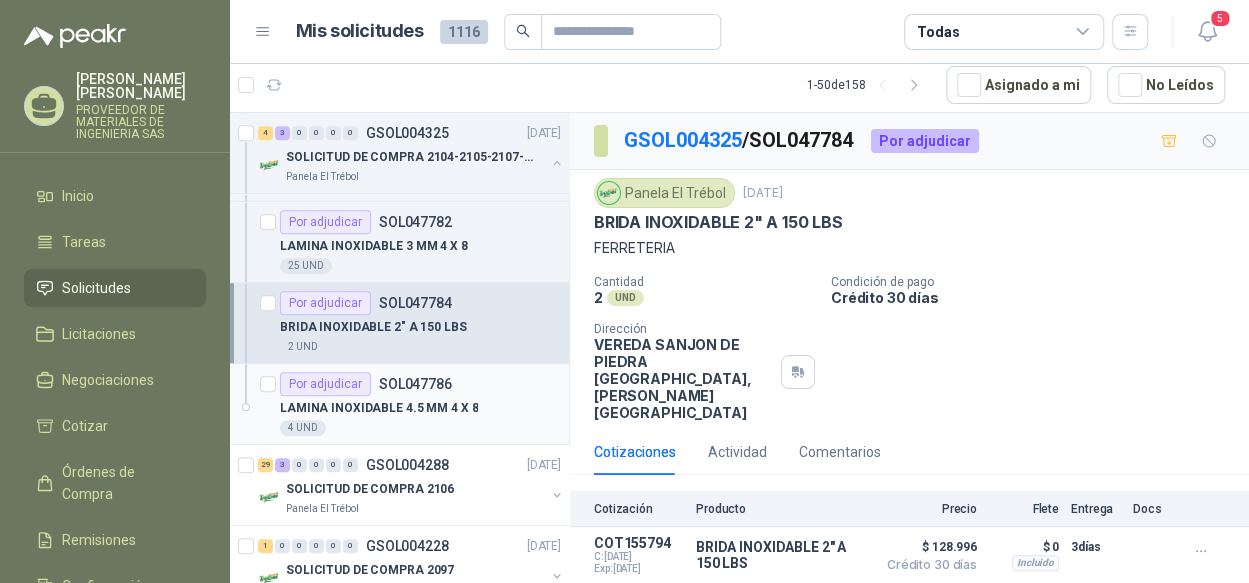 scroll, scrollTop: 600, scrollLeft: 0, axis: vertical 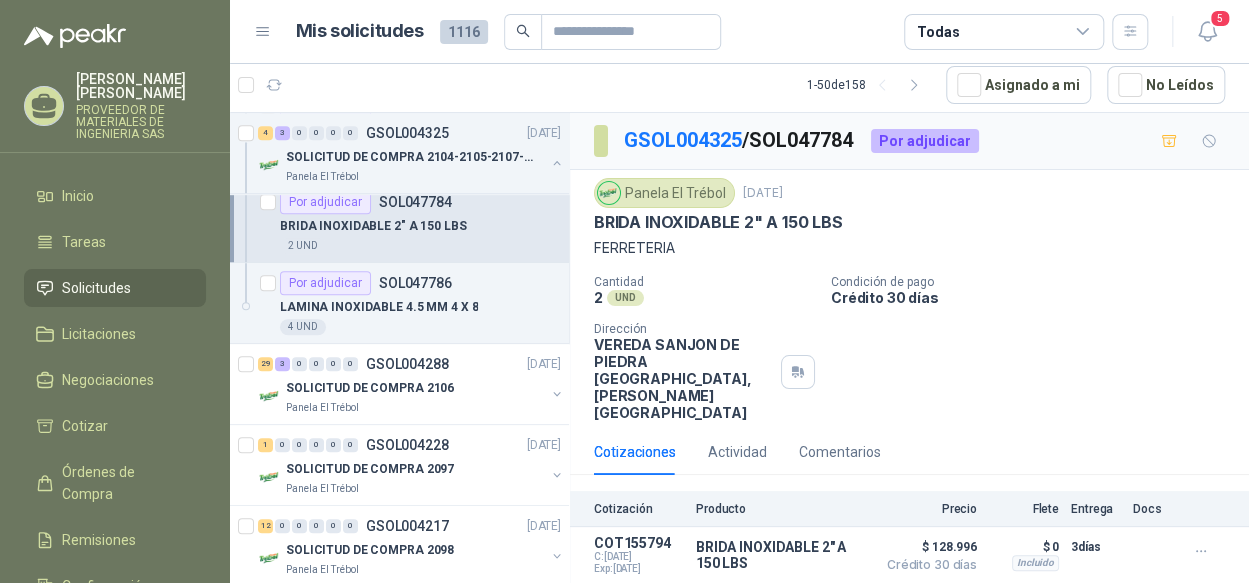 click on "PROVEEDOR DE MATERIALES DE INGENIERIA SAS" at bounding box center (141, 122) 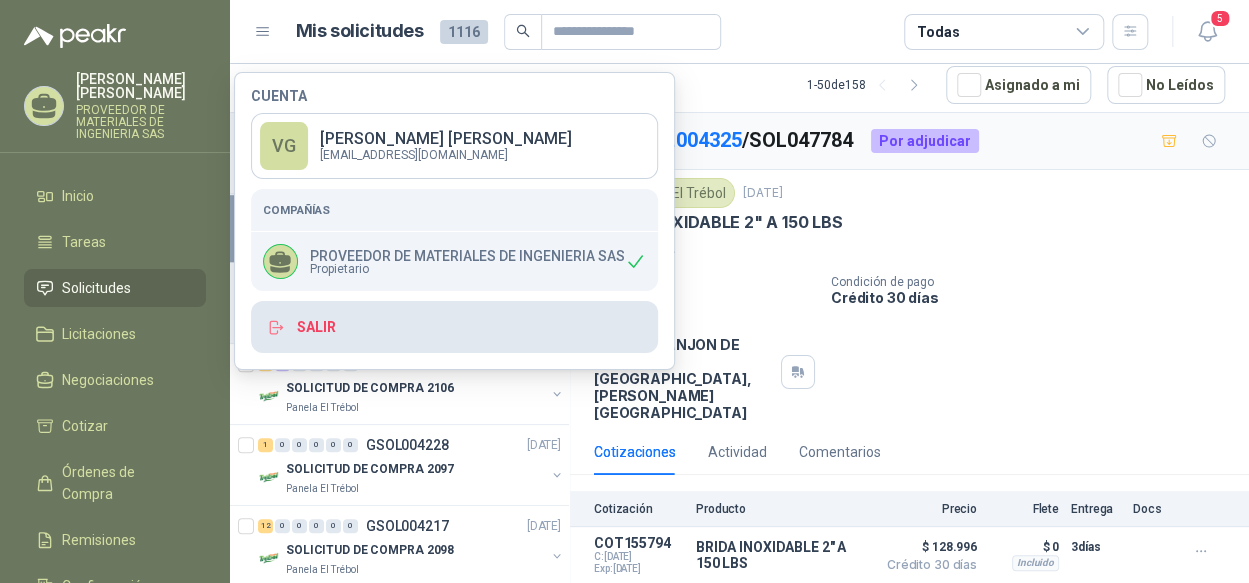 click on "Salir" at bounding box center [454, 327] 